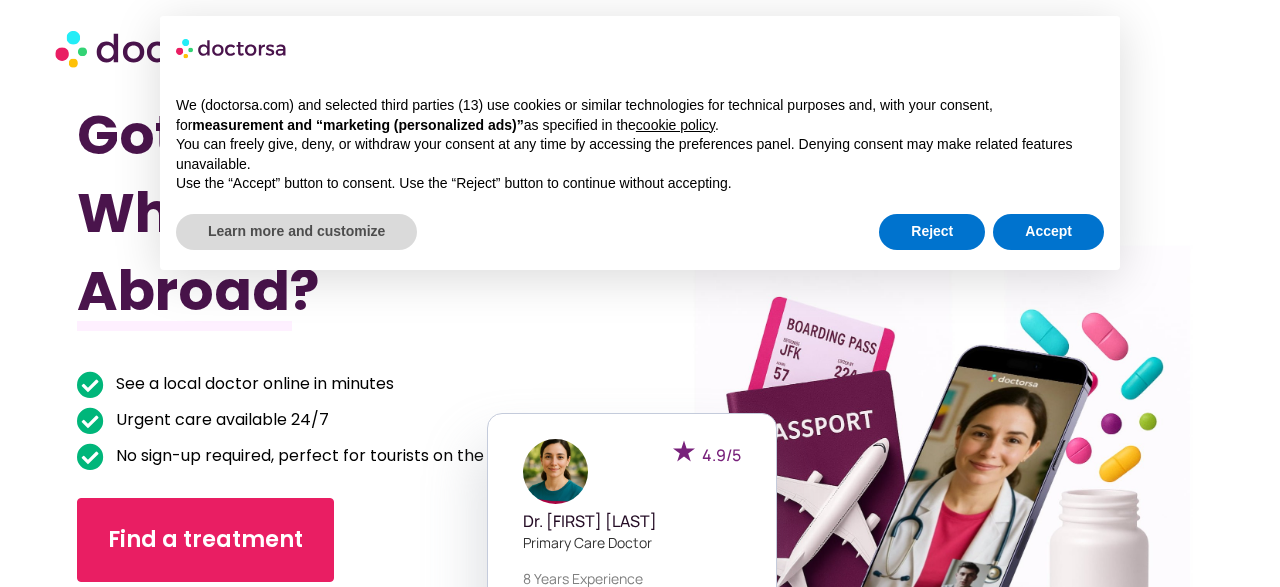 scroll, scrollTop: 0, scrollLeft: 0, axis: both 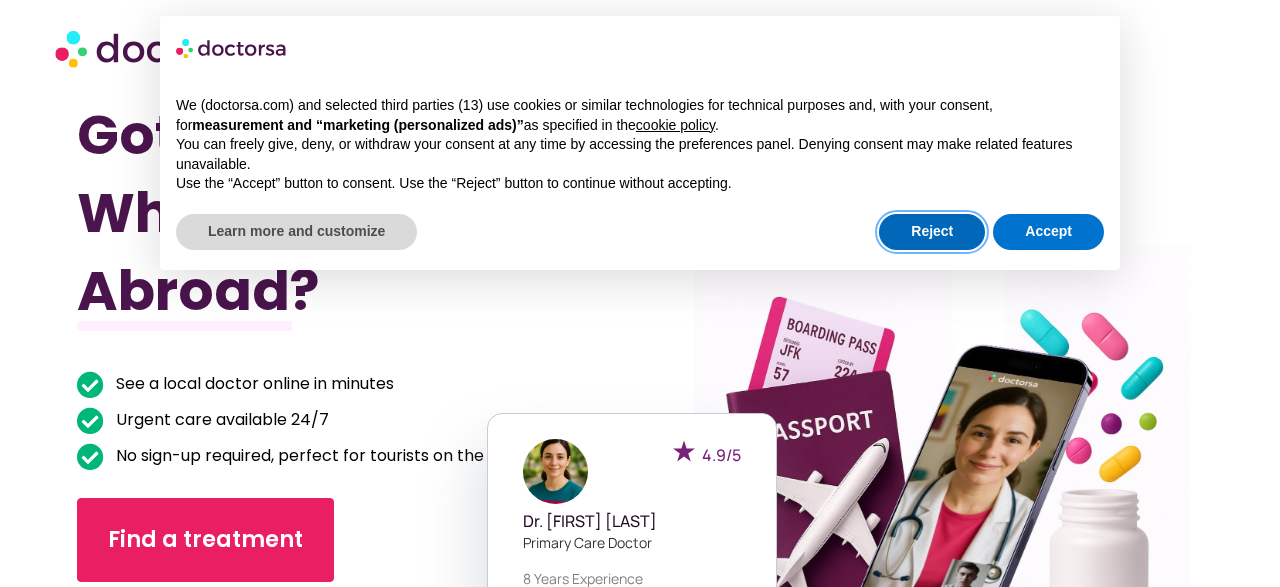 click on "Reject" at bounding box center [932, 232] 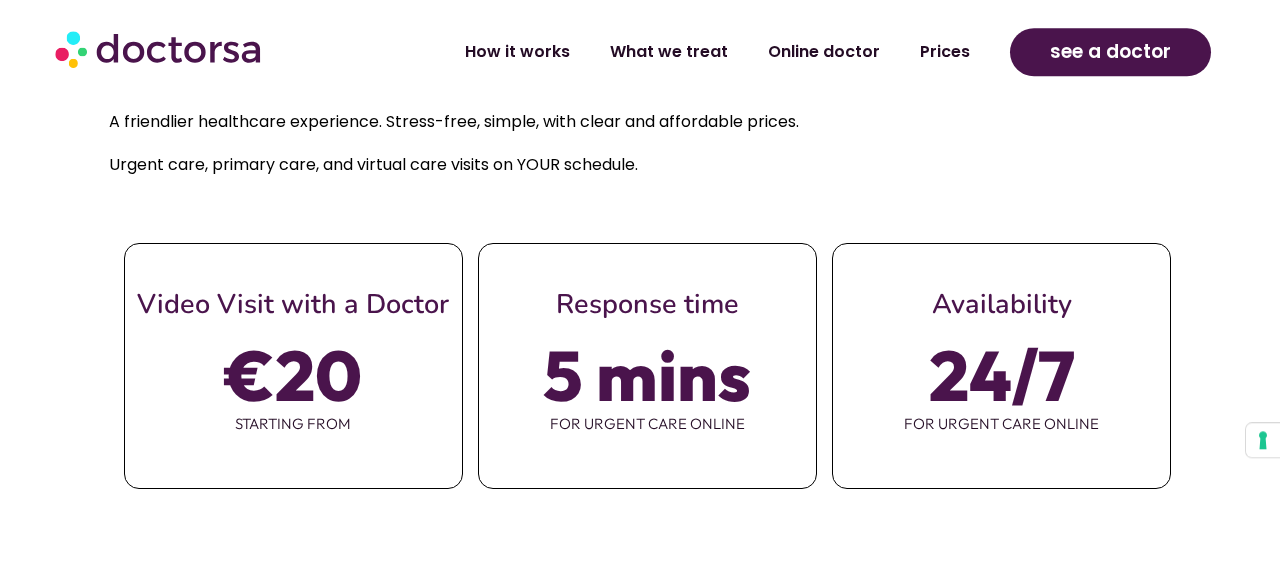 scroll, scrollTop: 775, scrollLeft: 0, axis: vertical 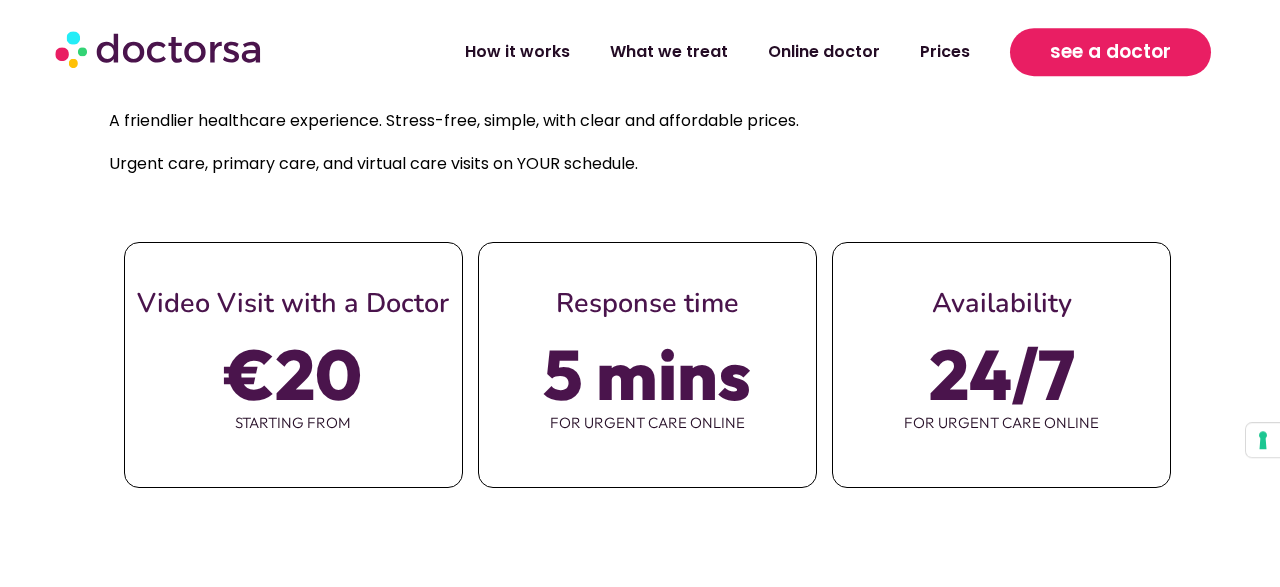 click on "see a doctor" at bounding box center [1110, 52] 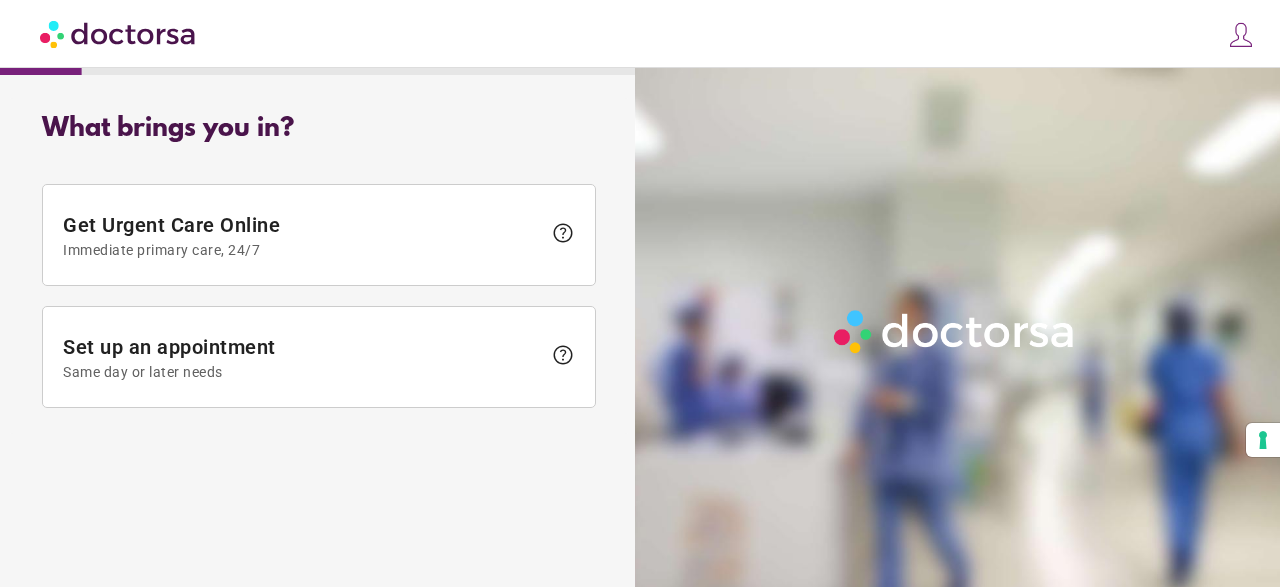 scroll, scrollTop: 0, scrollLeft: 0, axis: both 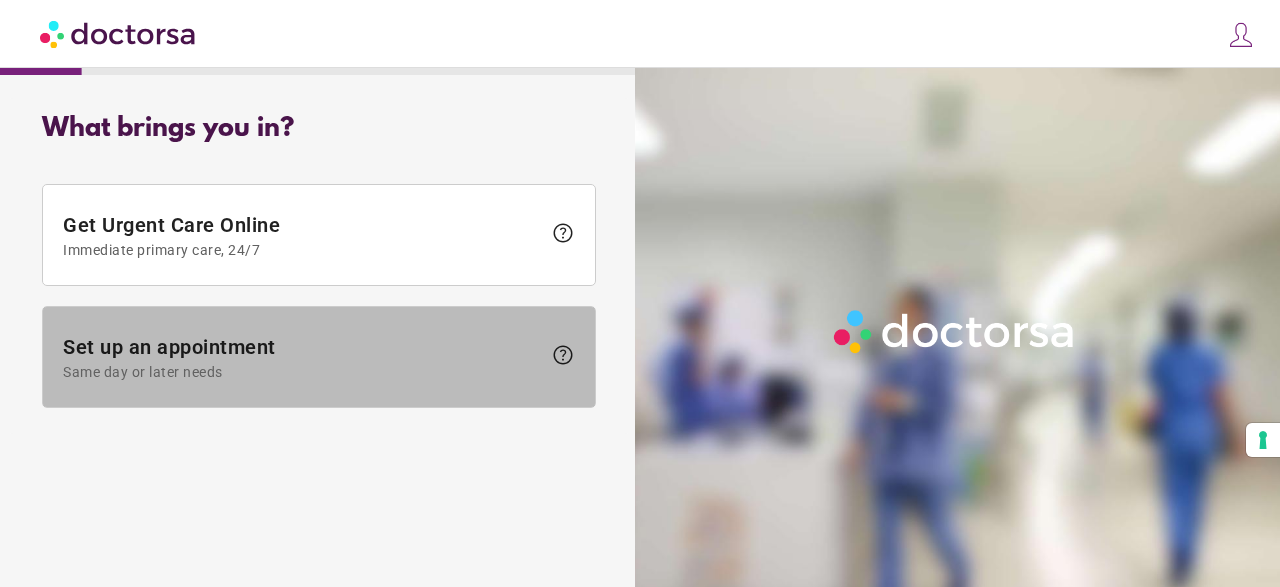 click on "Set up an appointment
Same day or later needs" at bounding box center [302, 357] 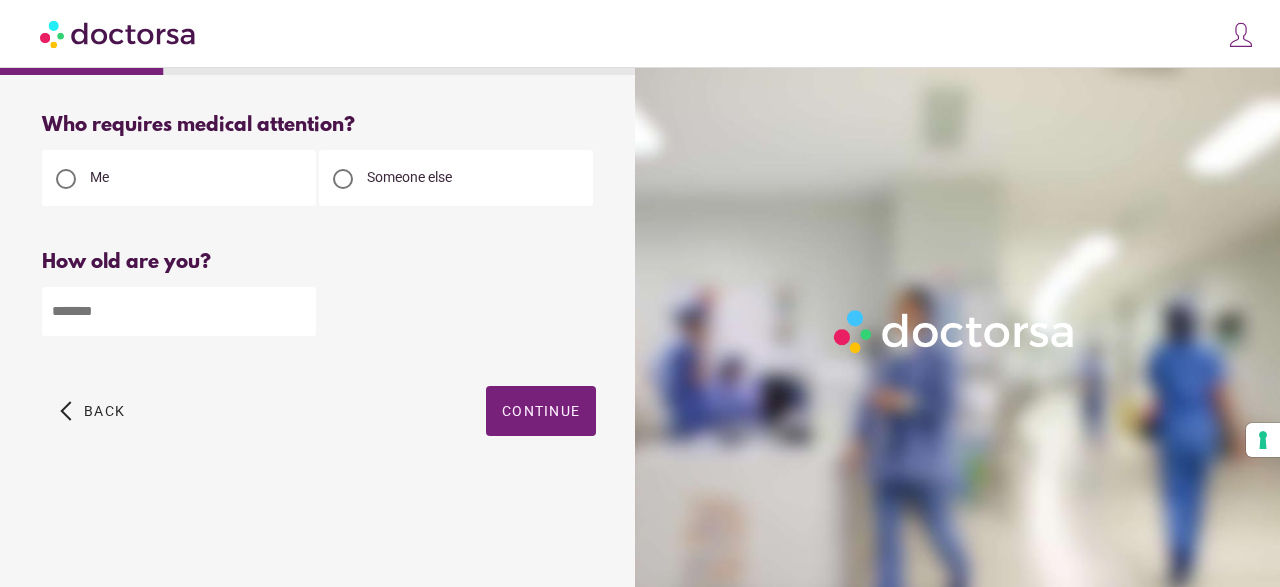 click at bounding box center [179, 311] 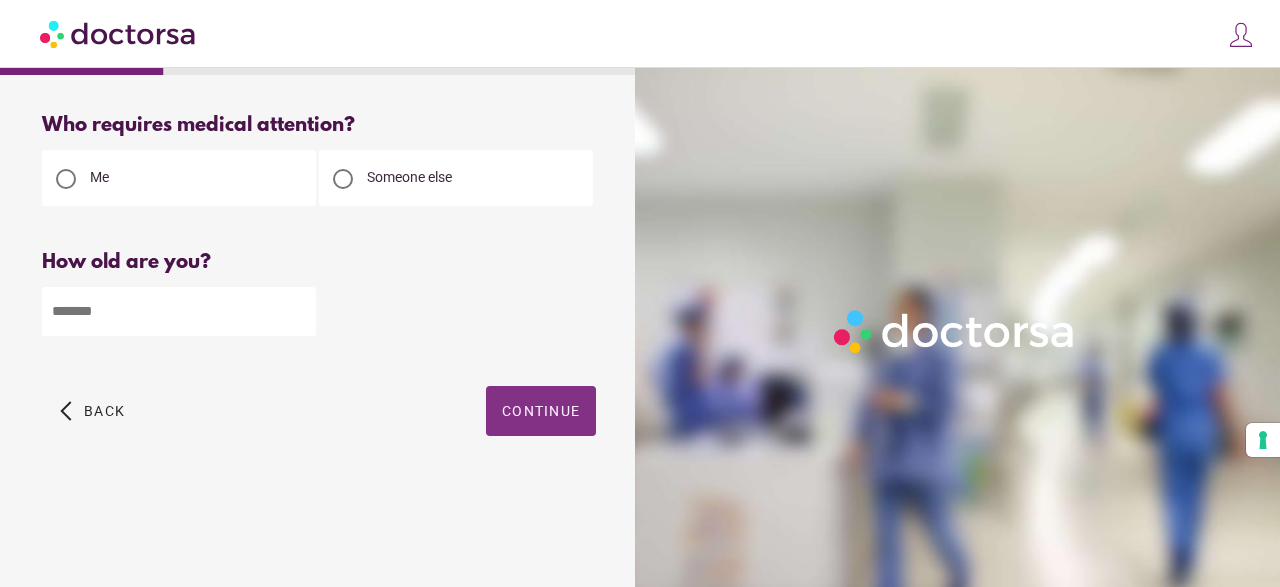 type on "**" 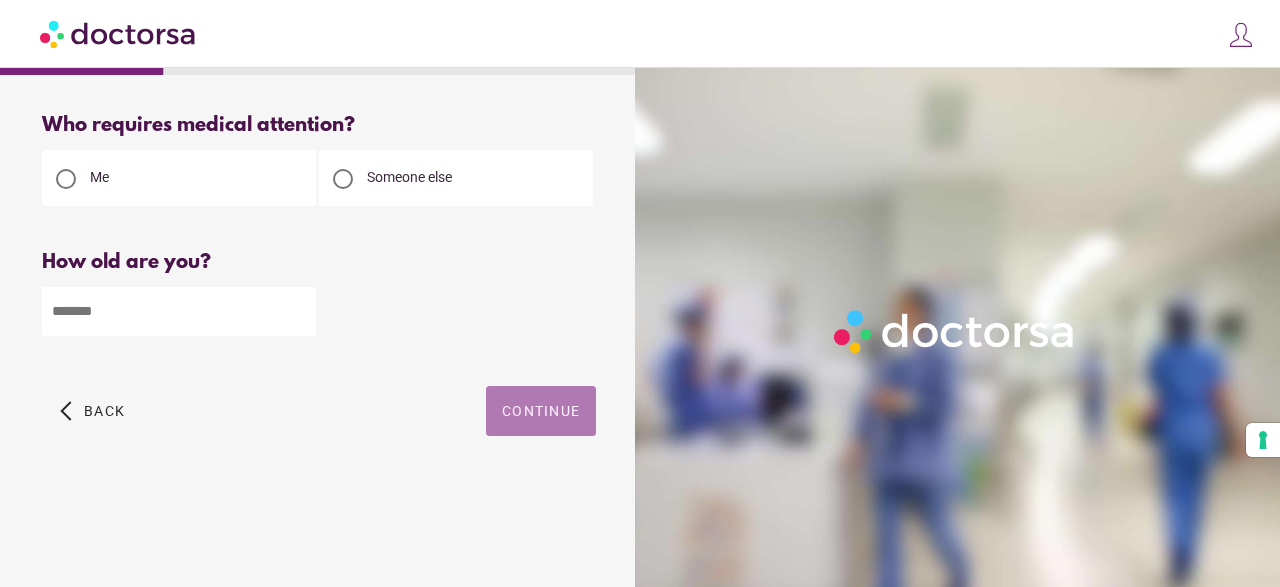 click on "Continue" at bounding box center (541, 411) 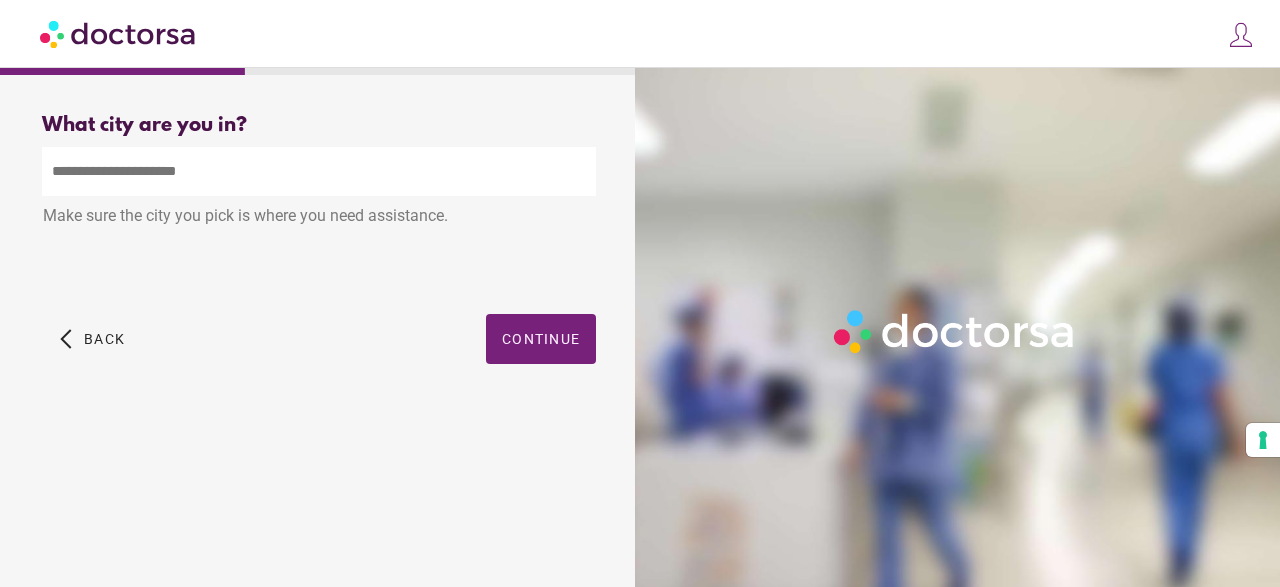 click at bounding box center (319, 171) 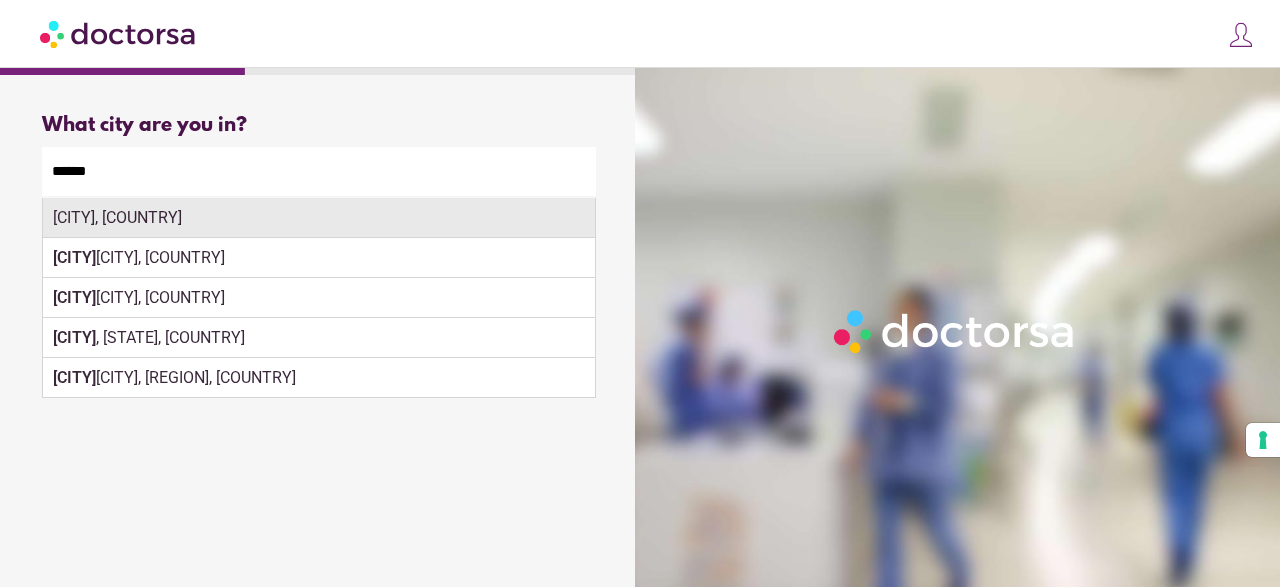 click on "Kraków, Poland" at bounding box center [319, 218] 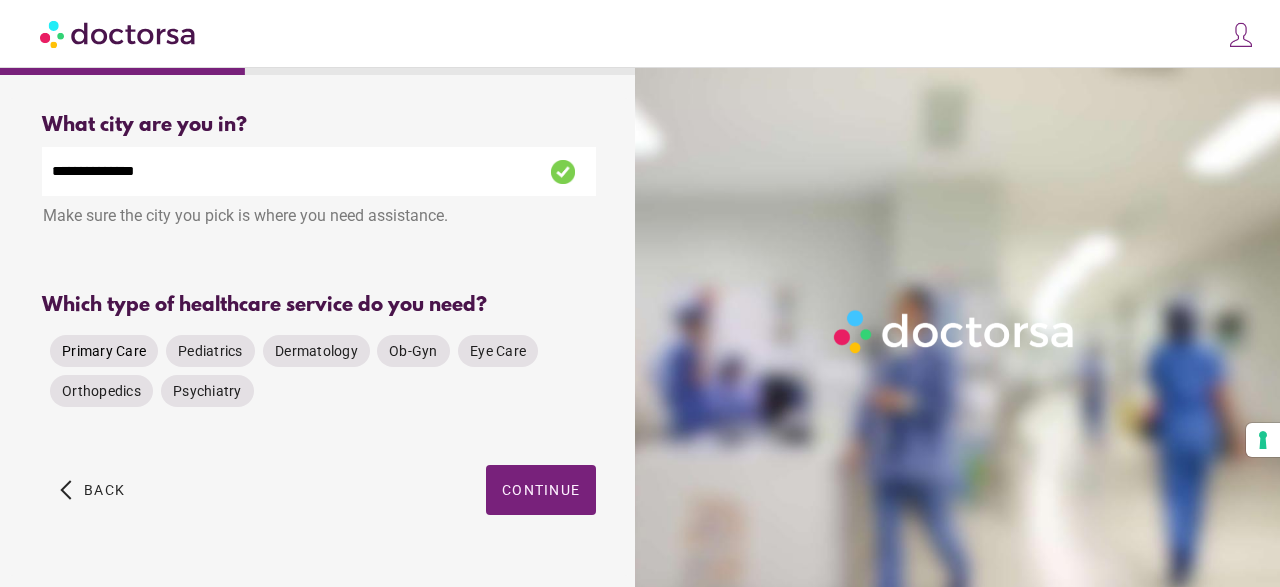 click on "Primary Care" at bounding box center [104, 351] 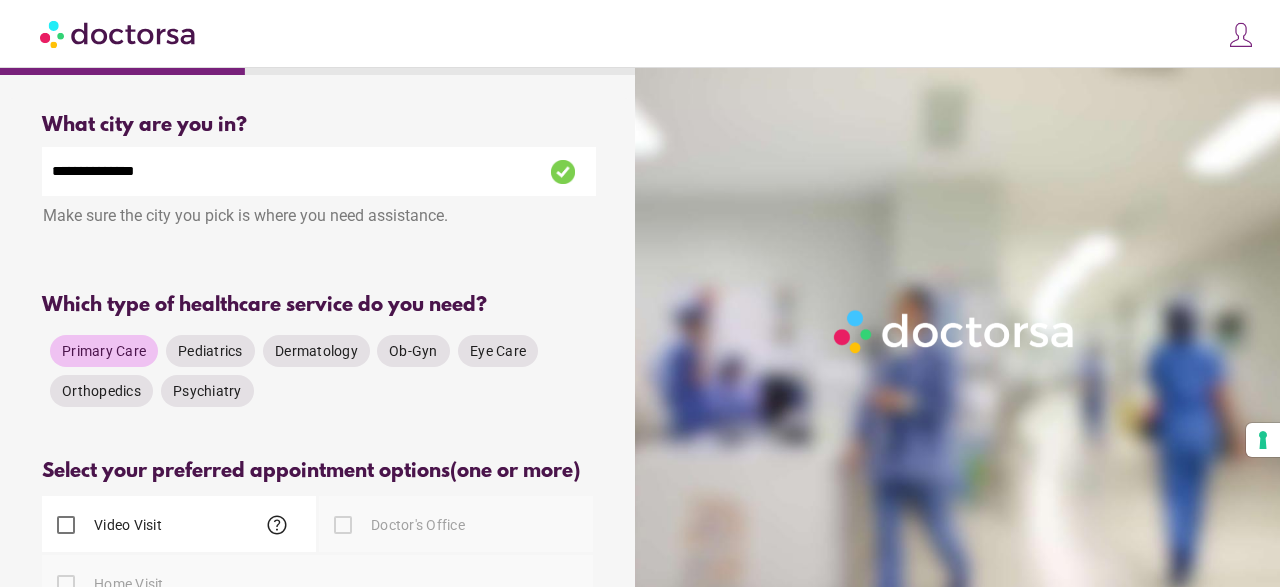 click on "**********" at bounding box center (319, 429) 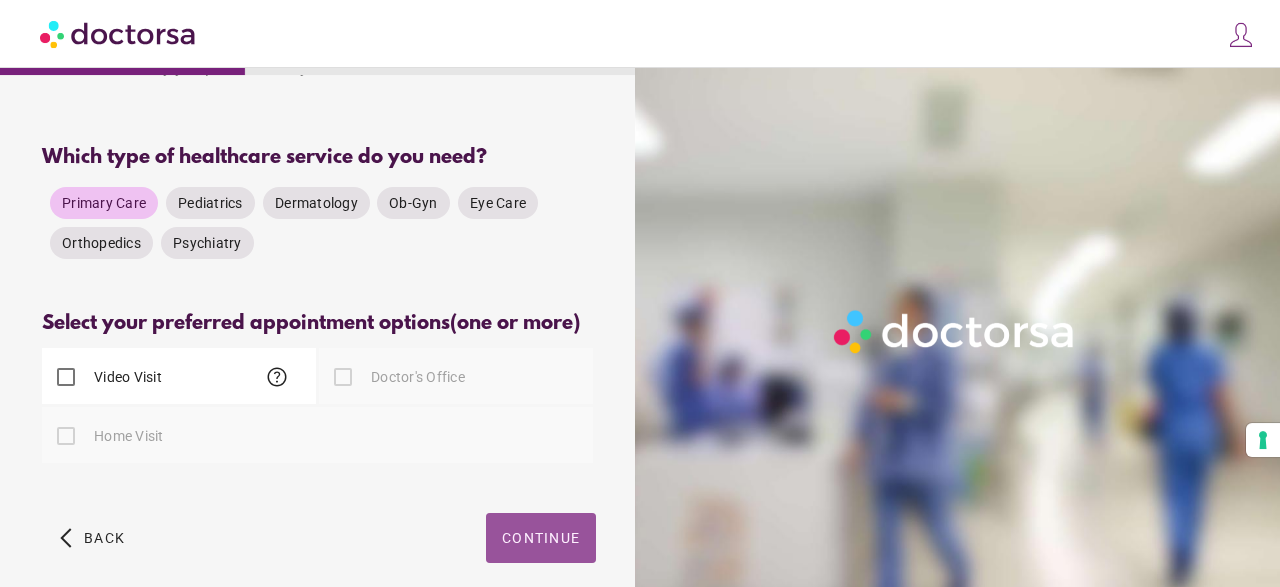 scroll, scrollTop: 148, scrollLeft: 0, axis: vertical 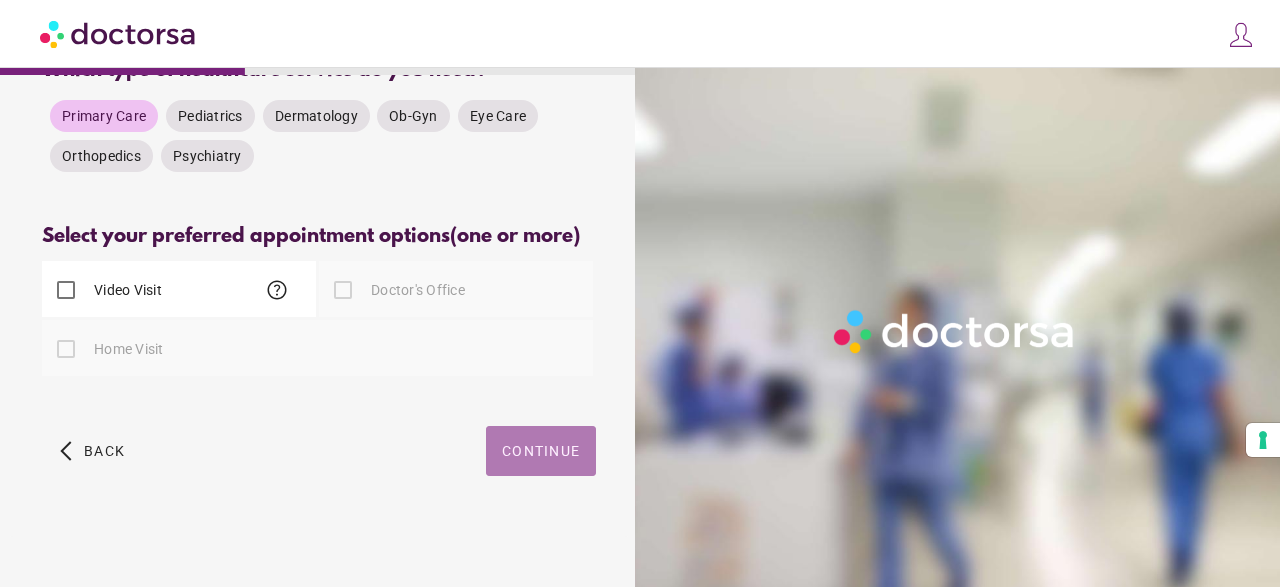 click on "Continue" at bounding box center (541, 451) 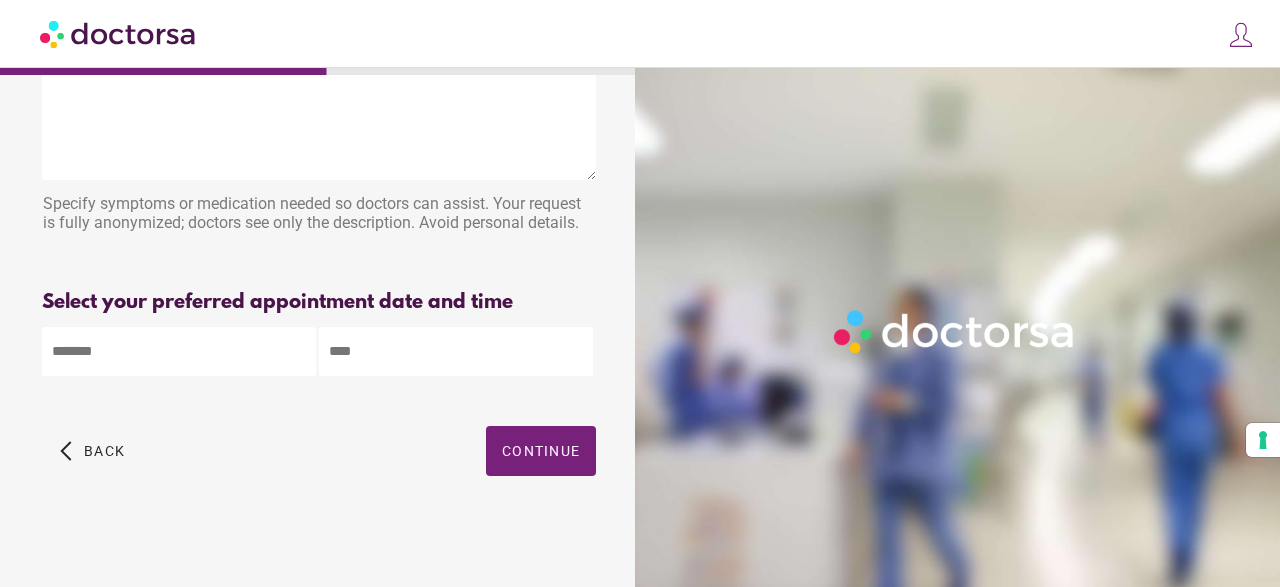 scroll, scrollTop: 0, scrollLeft: 0, axis: both 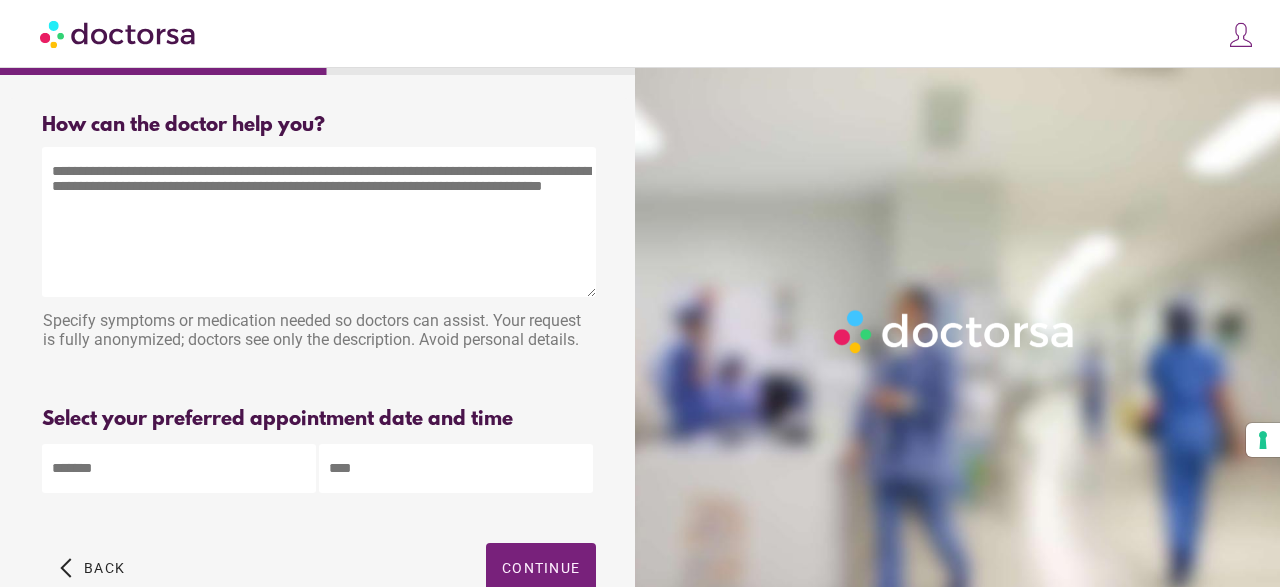 click at bounding box center [319, 222] 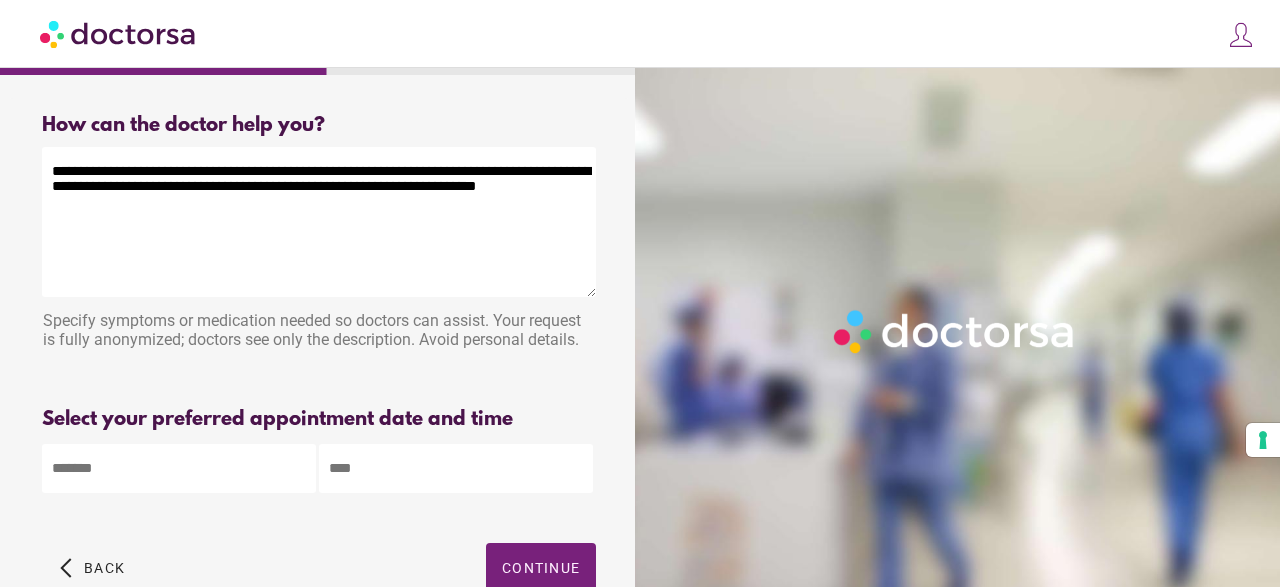 type on "**********" 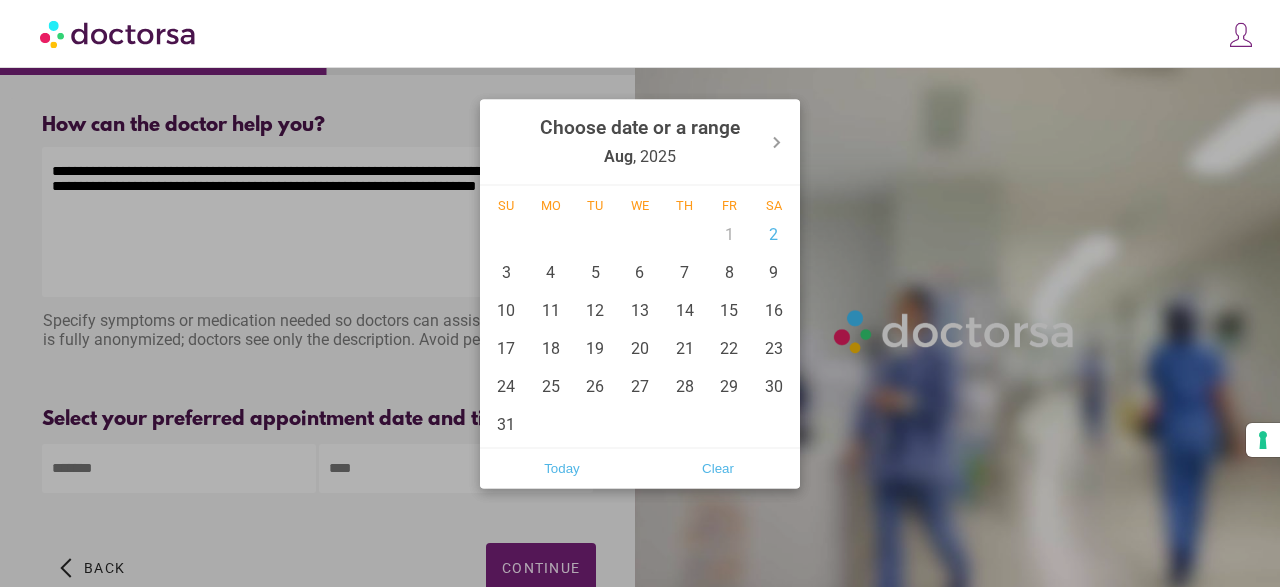 click at bounding box center (179, 468) 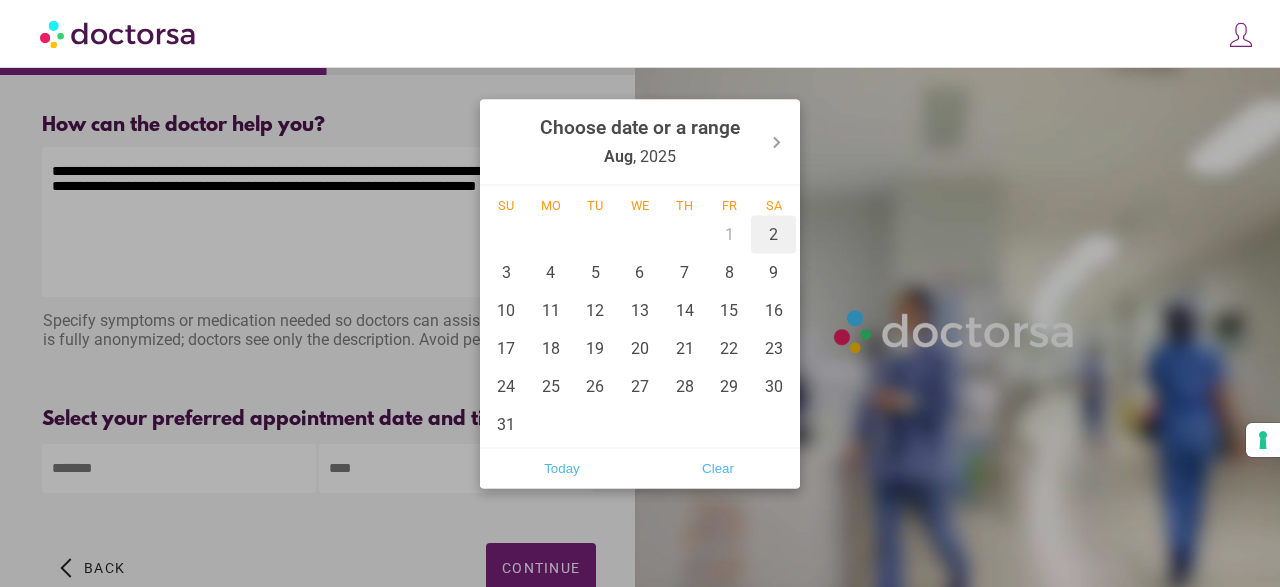 click on "2" at bounding box center (773, 234) 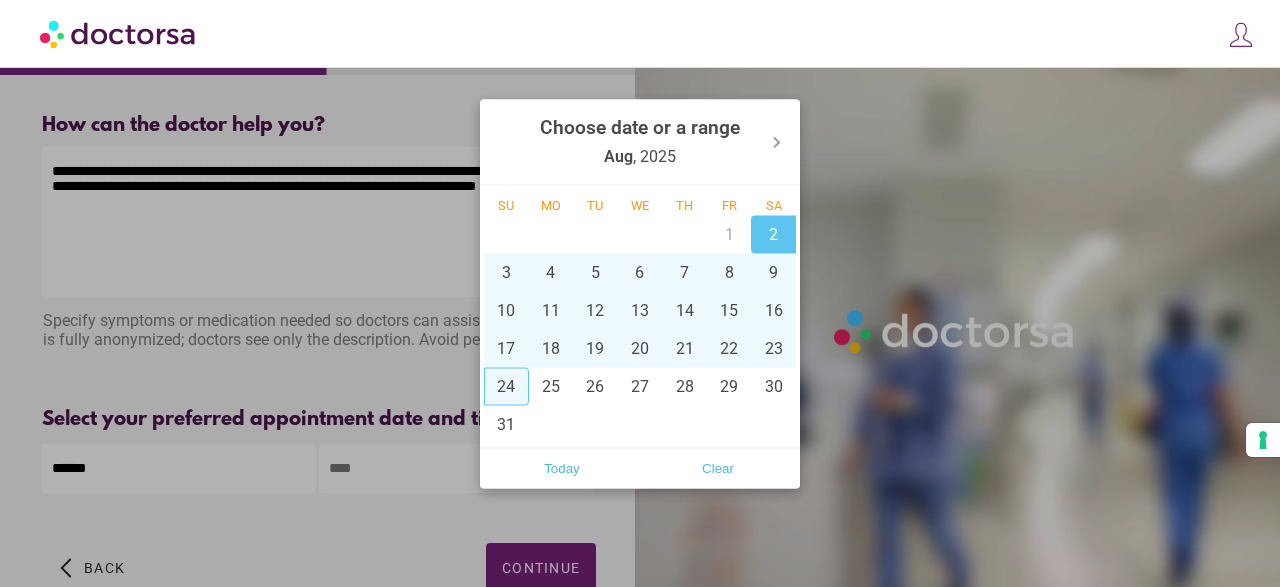 click at bounding box center (640, 293) 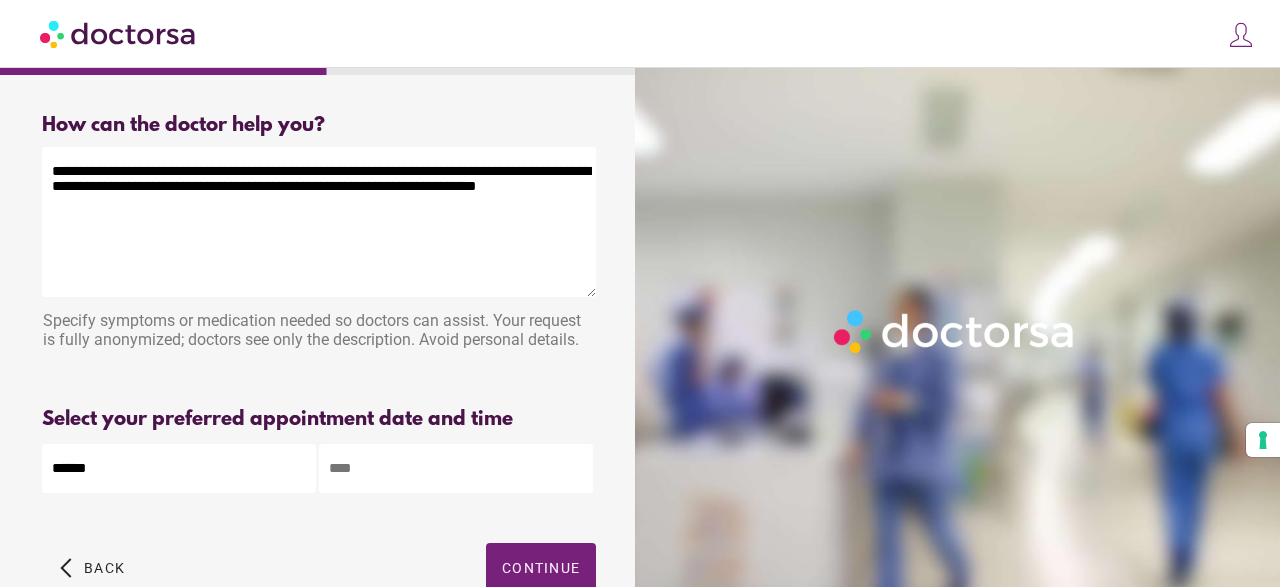click at bounding box center (456, 468) 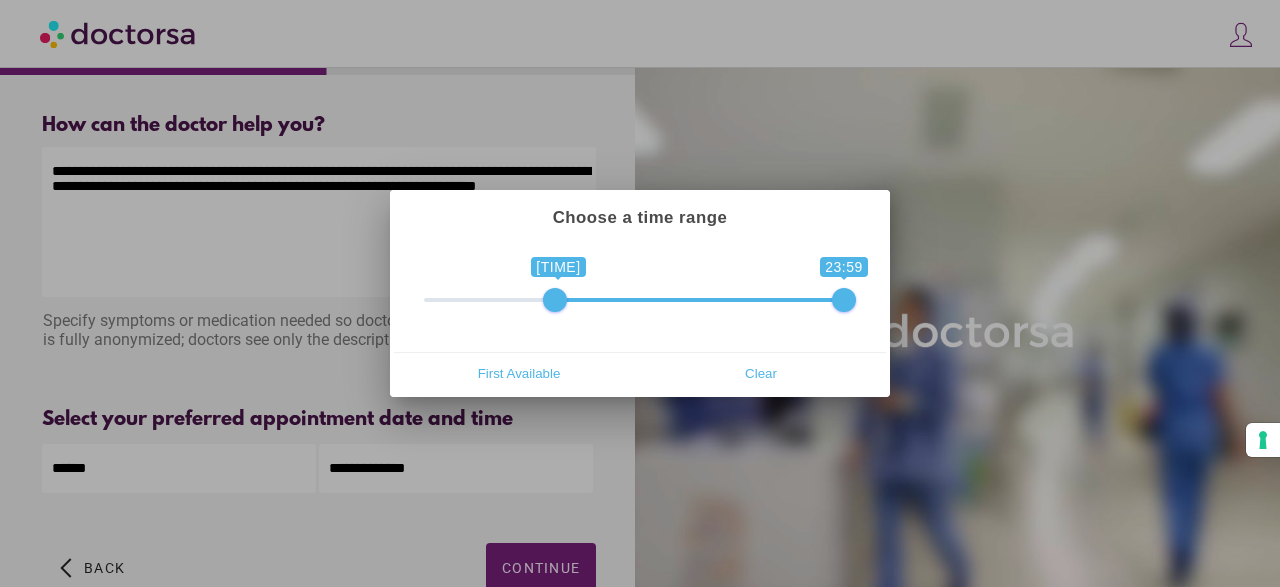 drag, startPoint x: 438, startPoint y: 300, endPoint x: 559, endPoint y: 312, distance: 121.59358 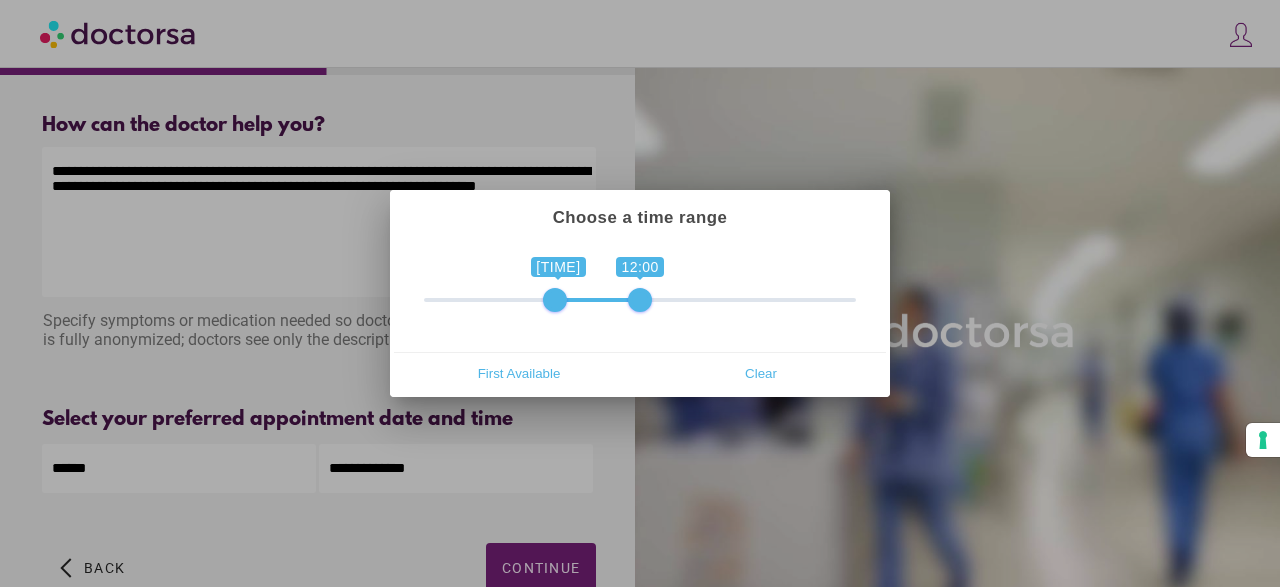 drag, startPoint x: 842, startPoint y: 303, endPoint x: 645, endPoint y: 301, distance: 197.01015 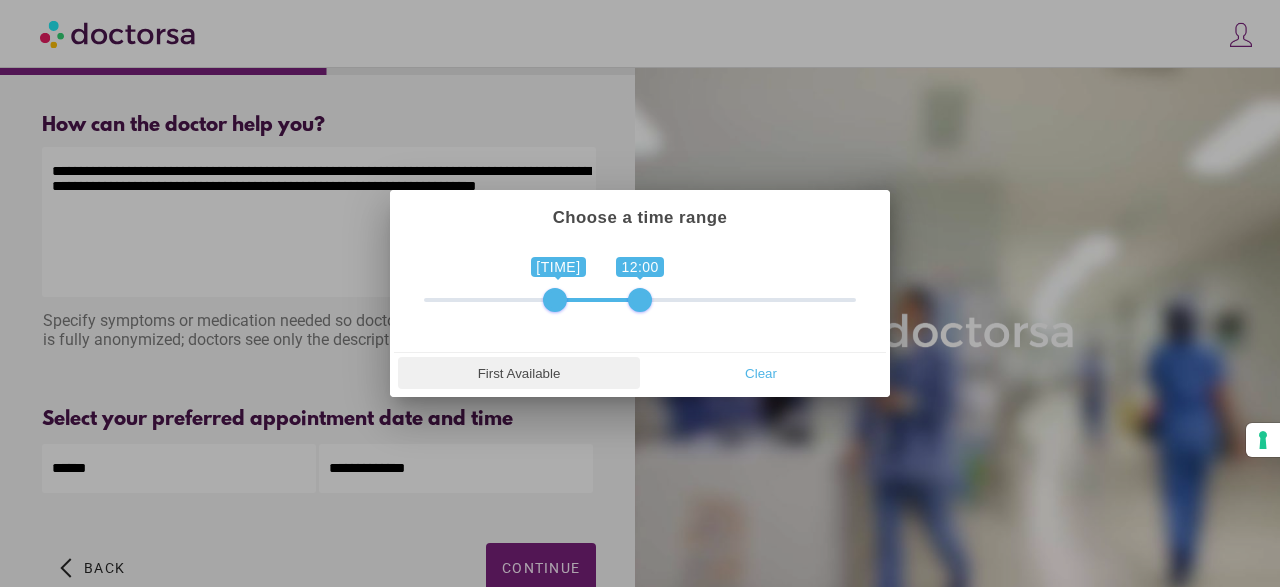 click on "First Available" at bounding box center (519, 373) 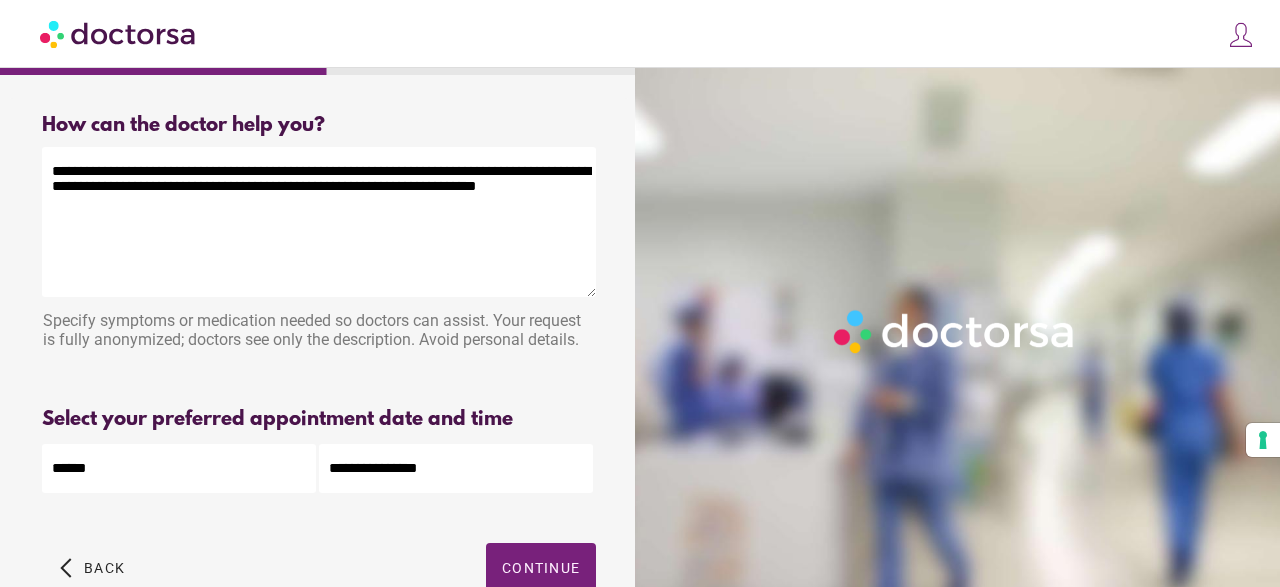 scroll, scrollTop: 109, scrollLeft: 0, axis: vertical 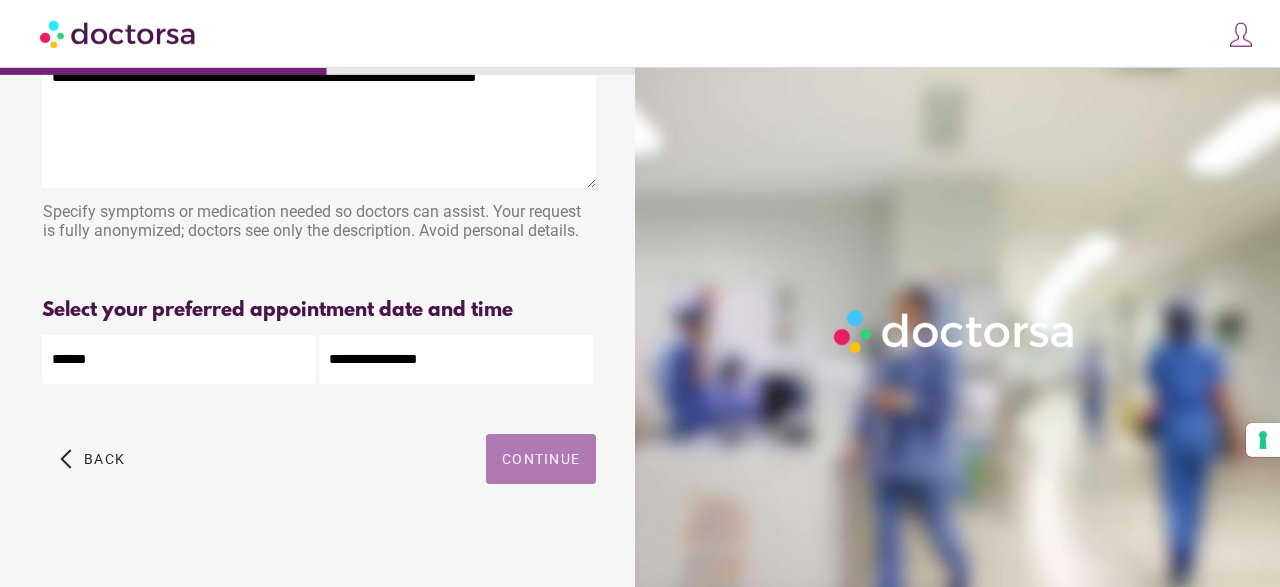 click on "Continue" at bounding box center (541, 459) 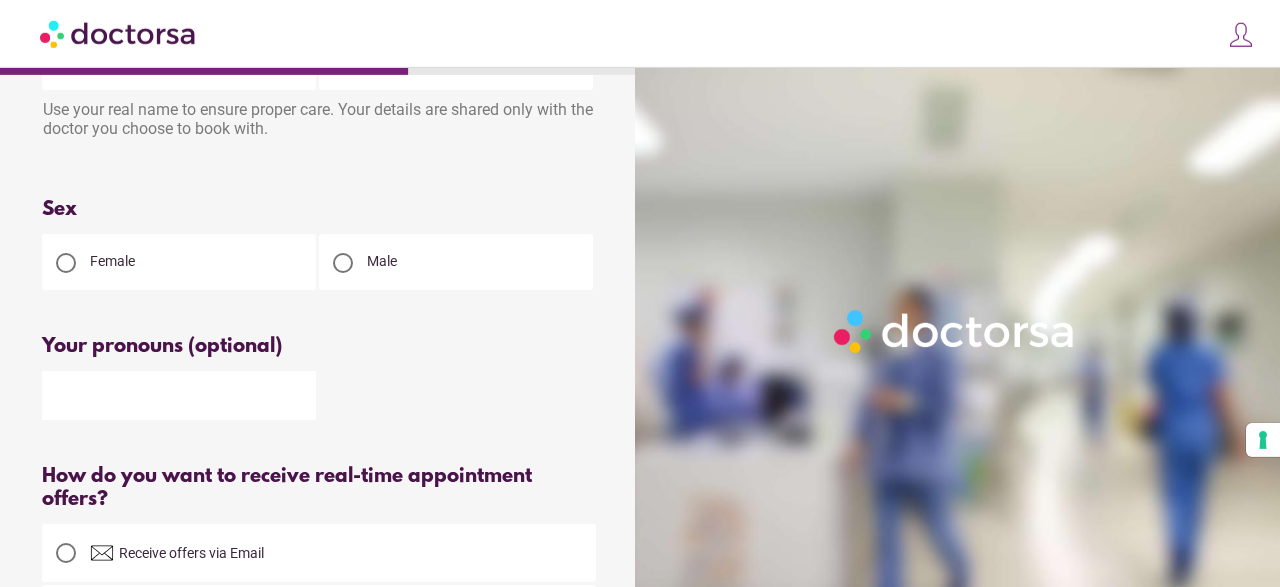 scroll, scrollTop: 0, scrollLeft: 0, axis: both 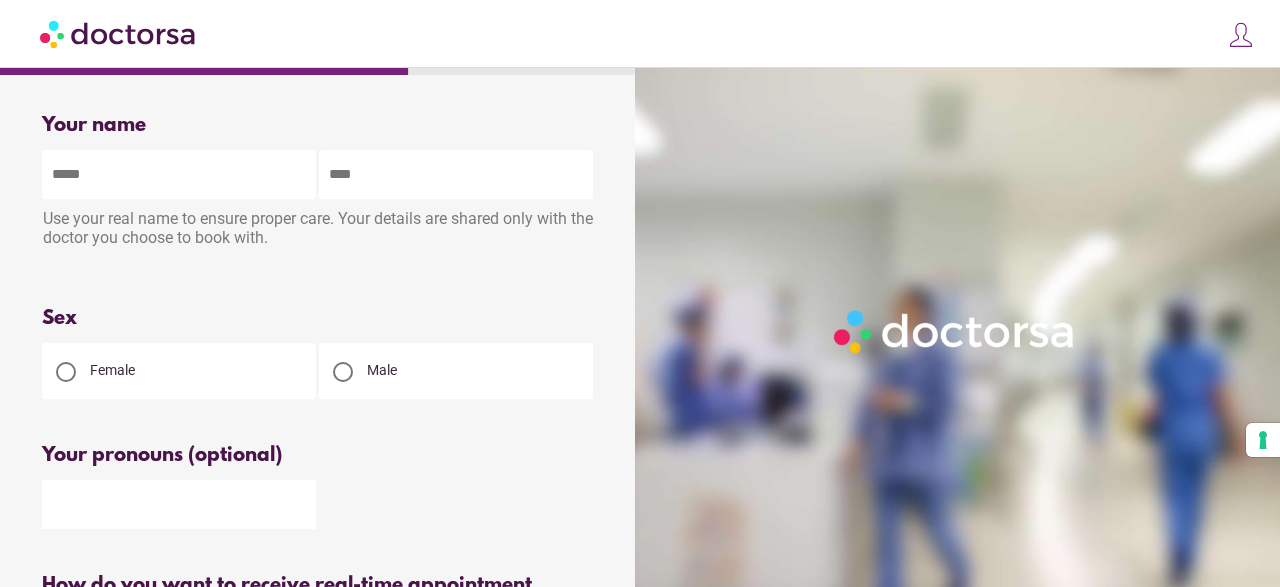 click at bounding box center (179, 174) 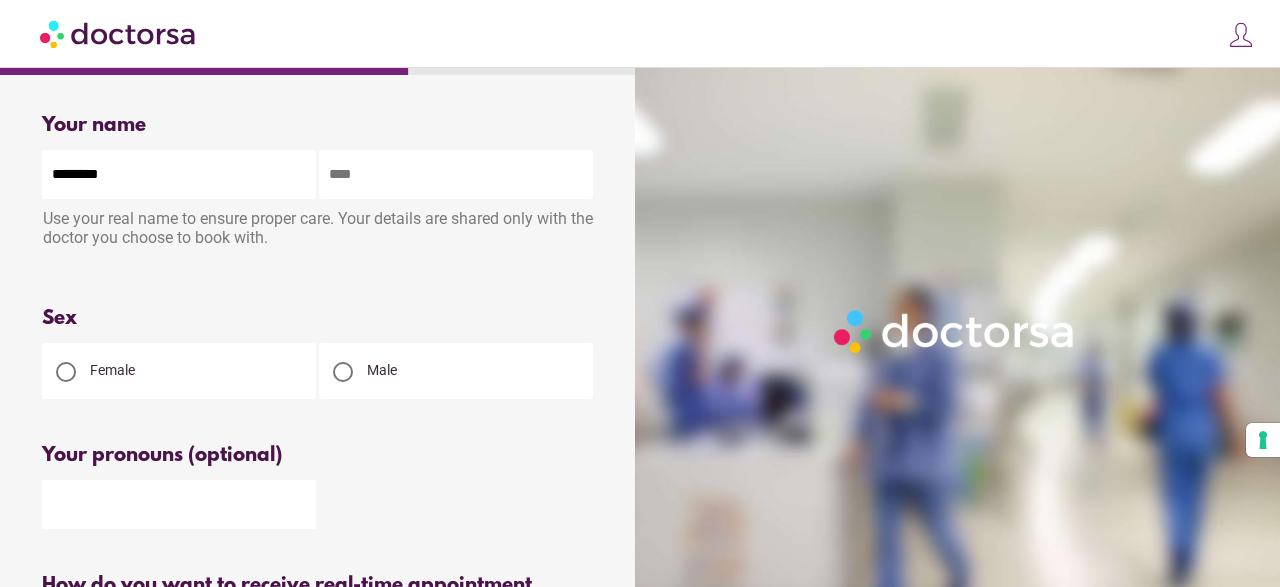 type on "********" 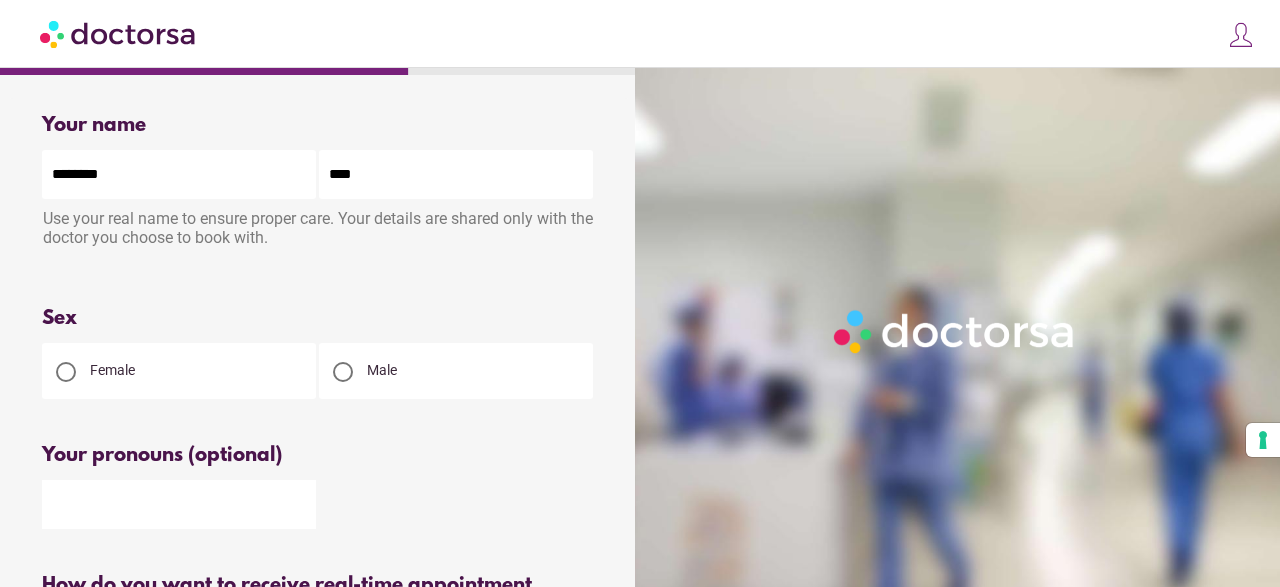 type on "****" 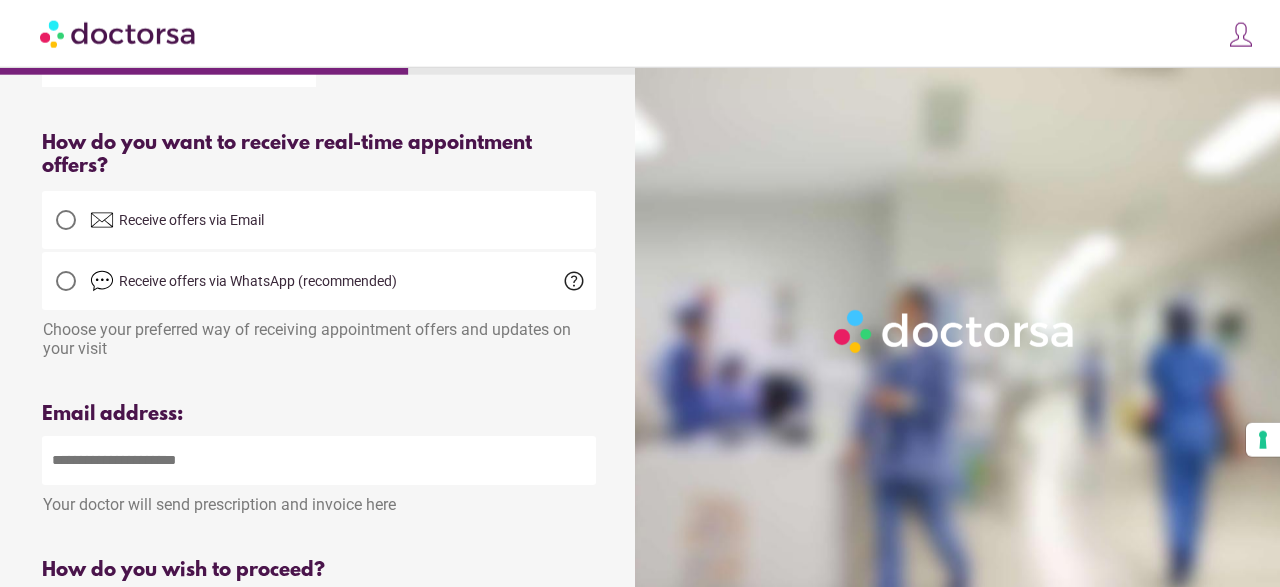 scroll, scrollTop: 460, scrollLeft: 0, axis: vertical 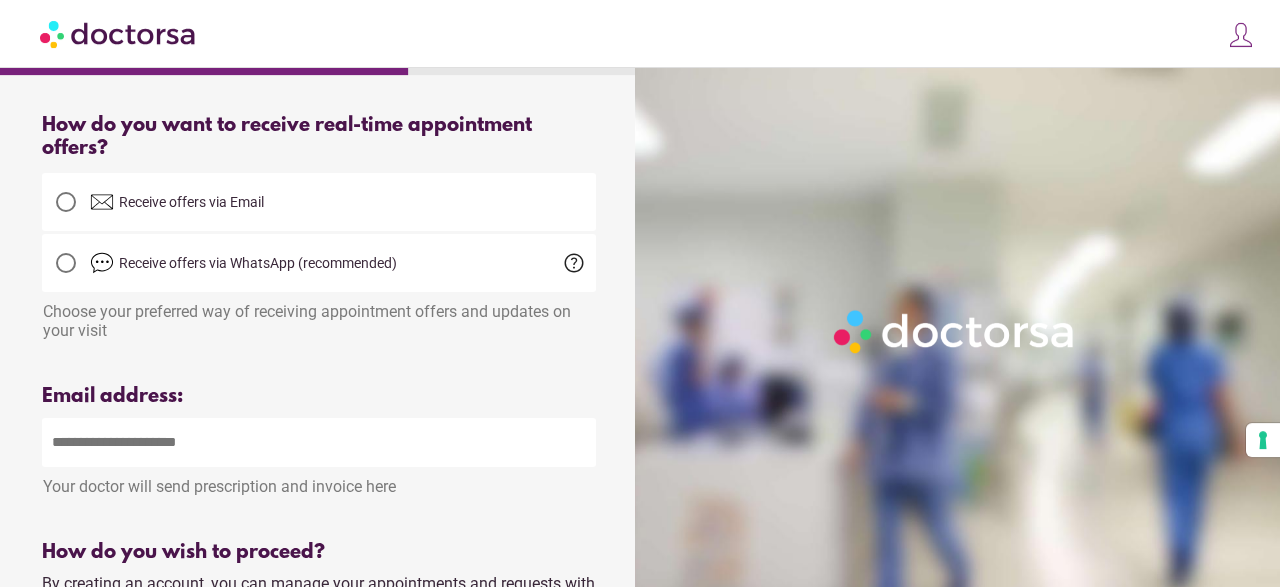 click at bounding box center (319, 442) 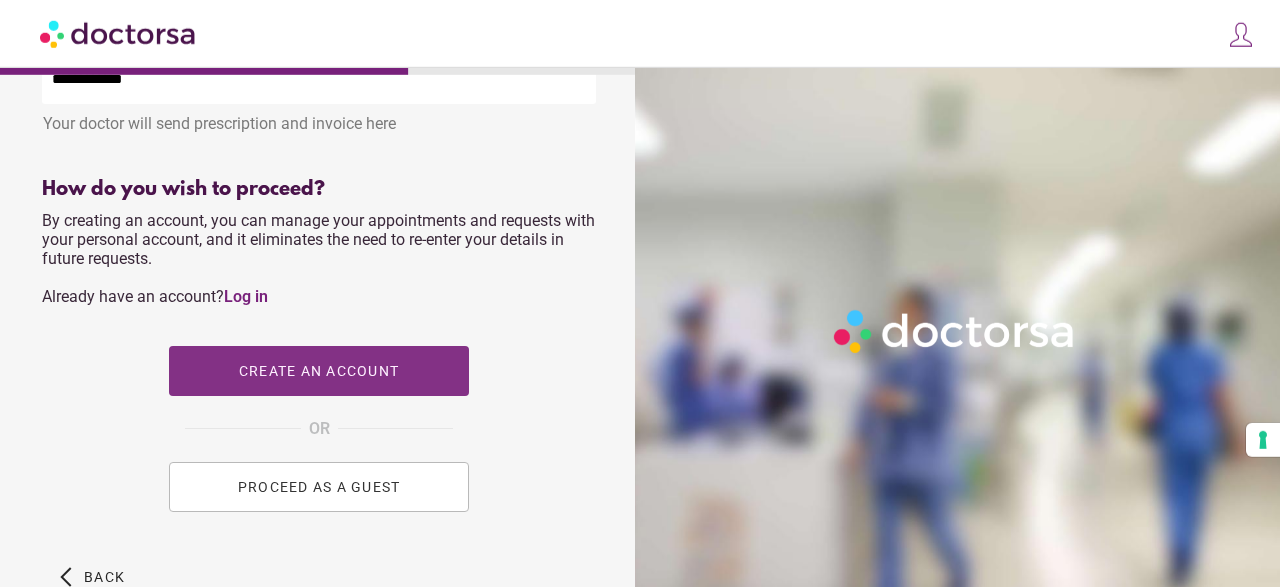scroll, scrollTop: 824, scrollLeft: 0, axis: vertical 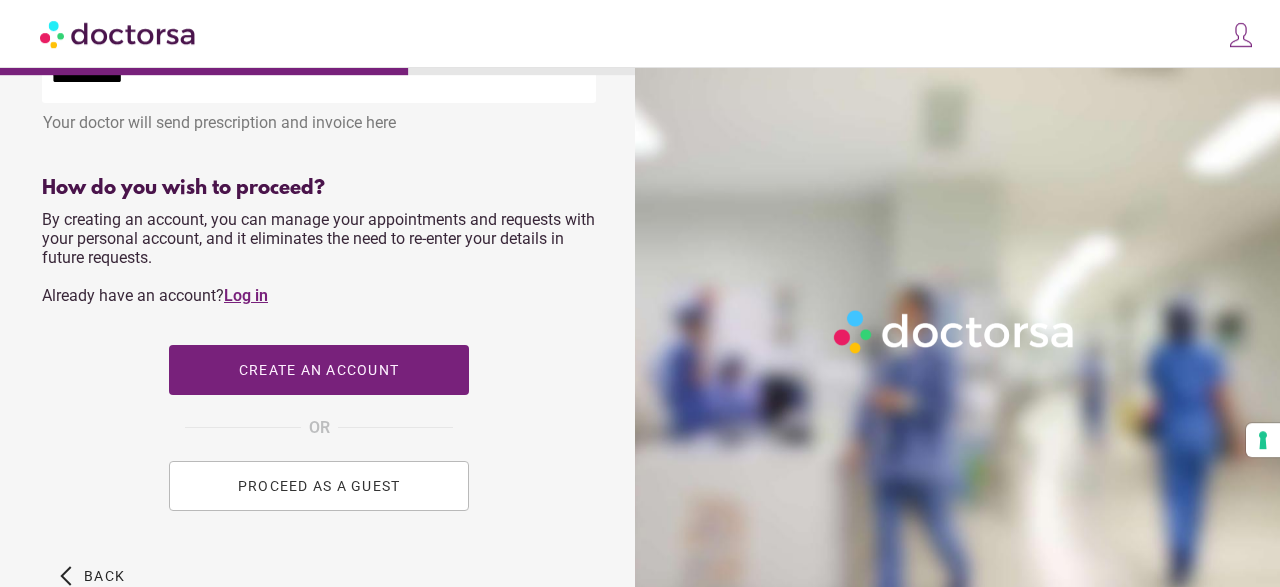 type on "**********" 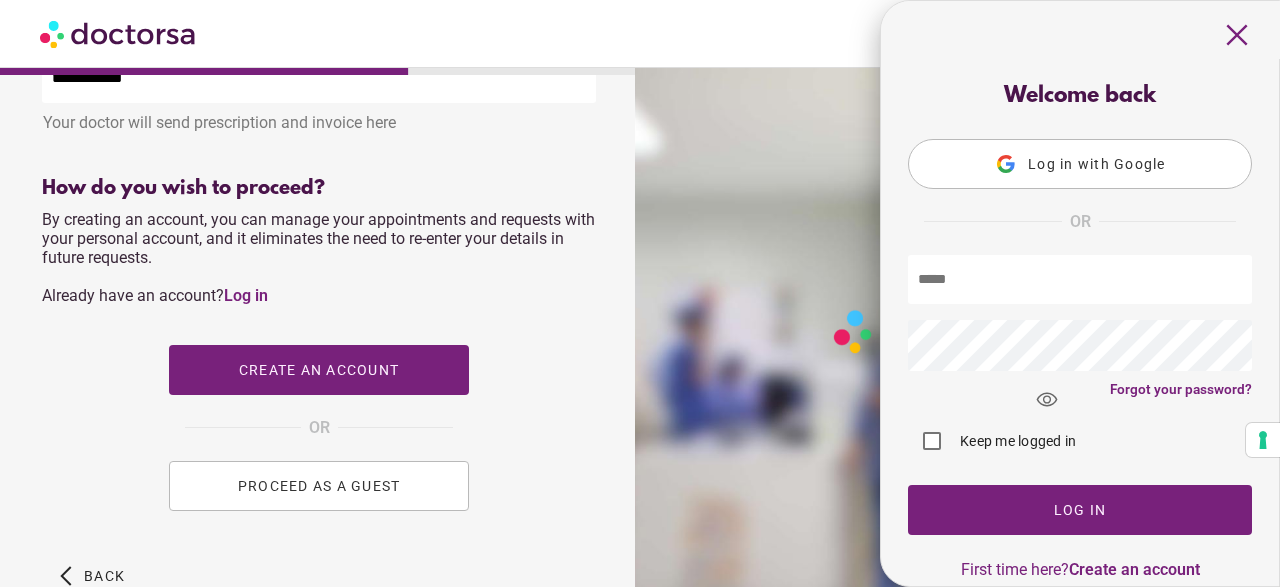 click at bounding box center (1080, 279) 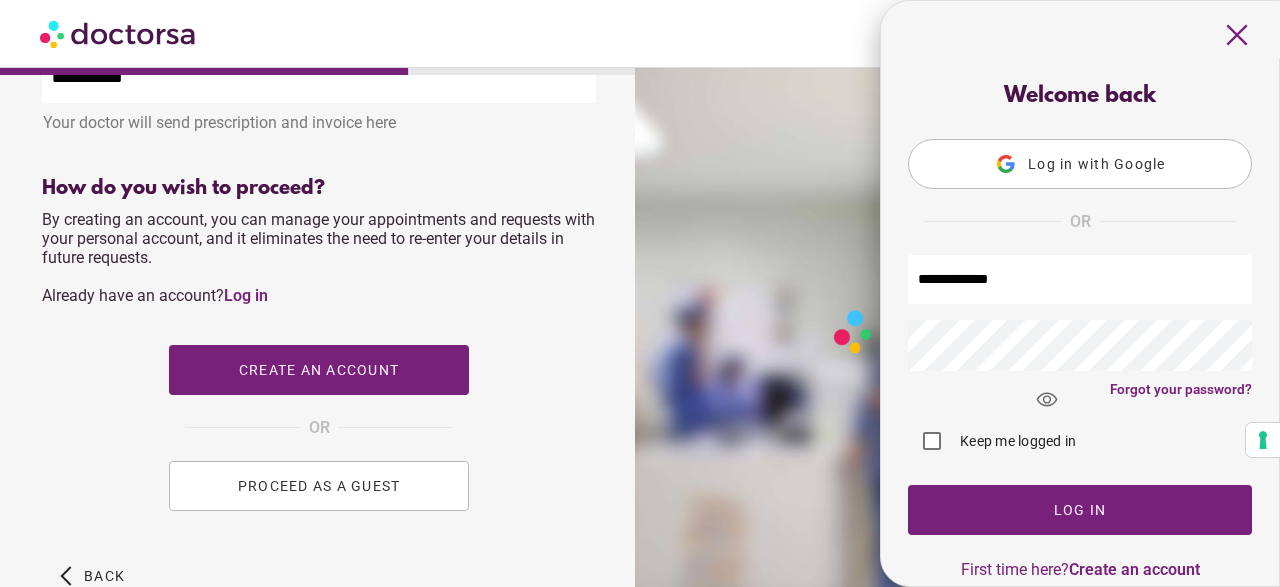 type on "**********" 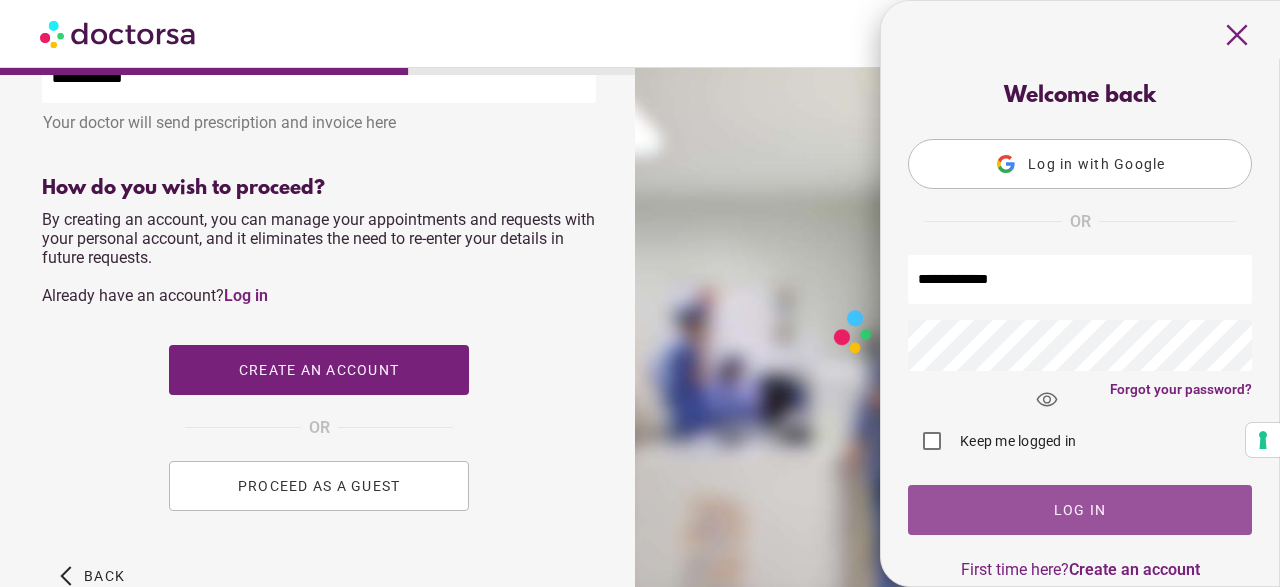 click at bounding box center (1080, 510) 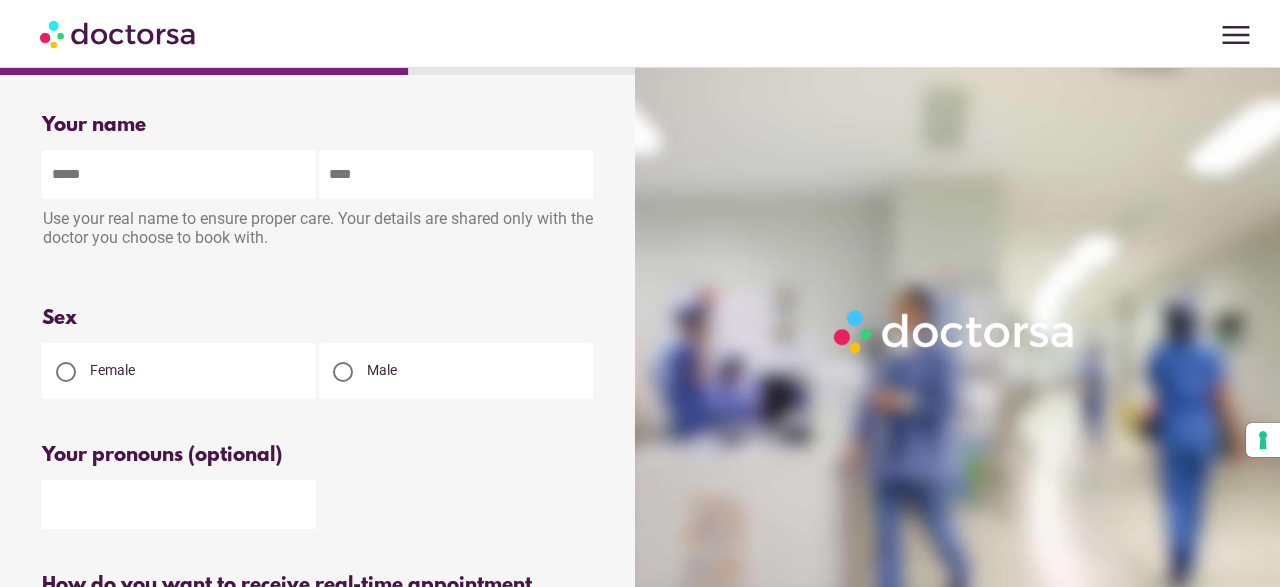scroll, scrollTop: 0, scrollLeft: 0, axis: both 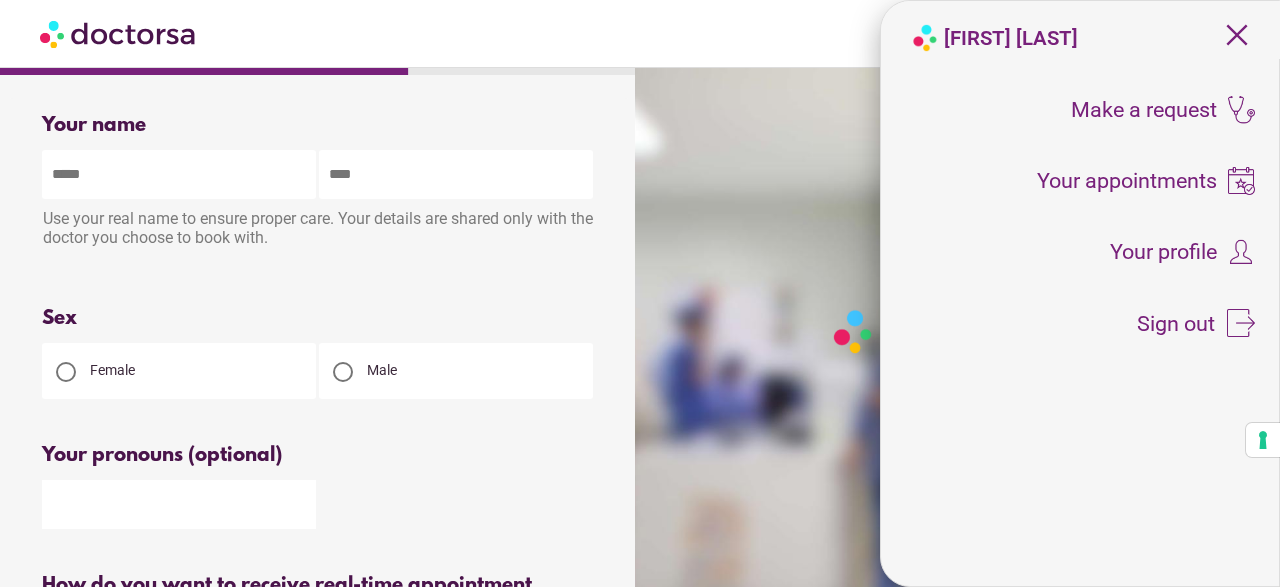 click at bounding box center [179, 174] 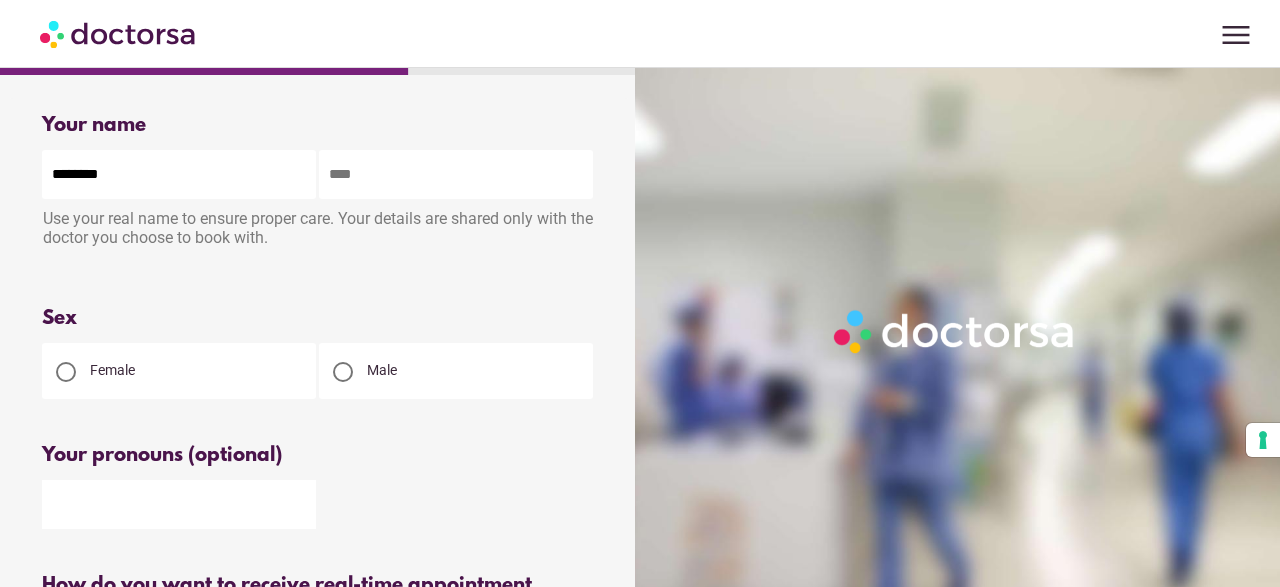 type on "********" 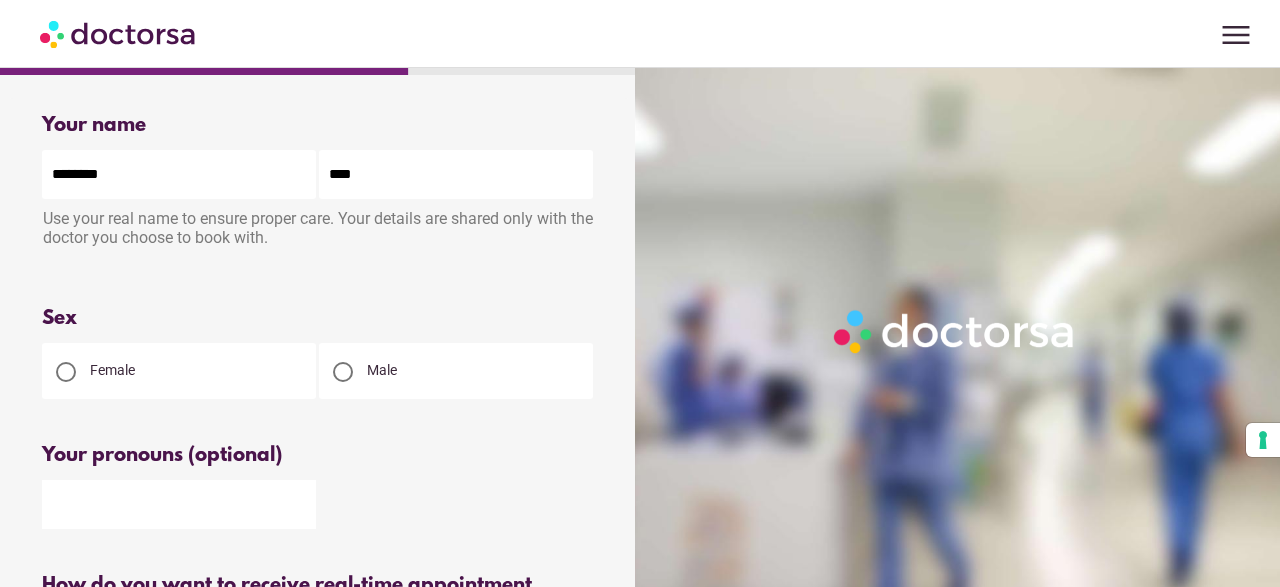 type on "****" 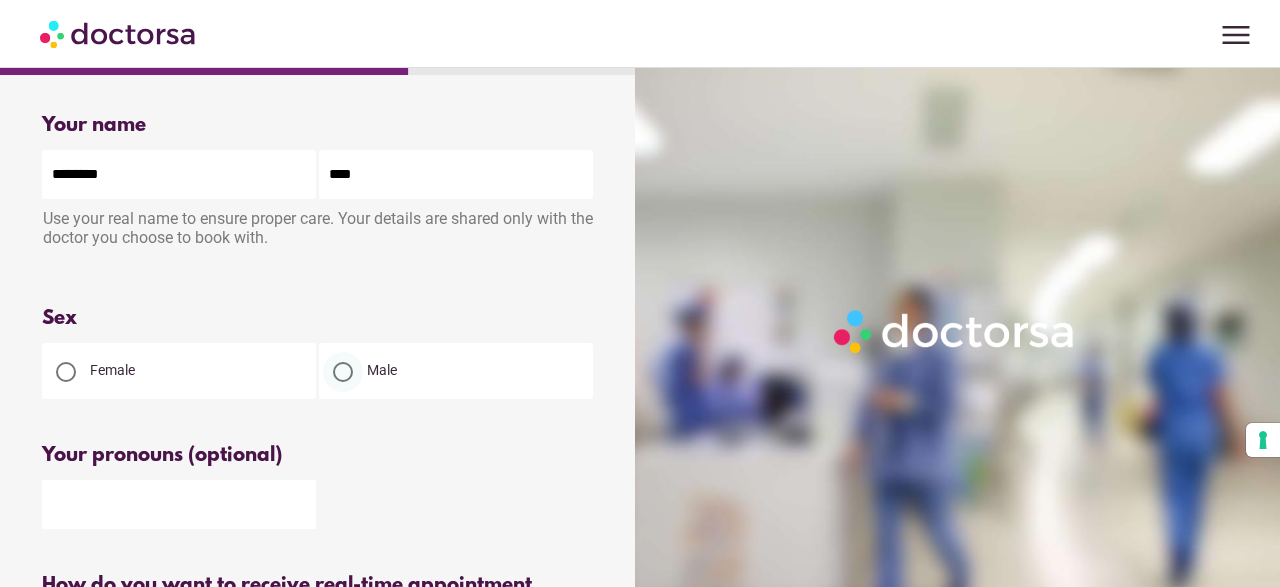 click at bounding box center (343, 372) 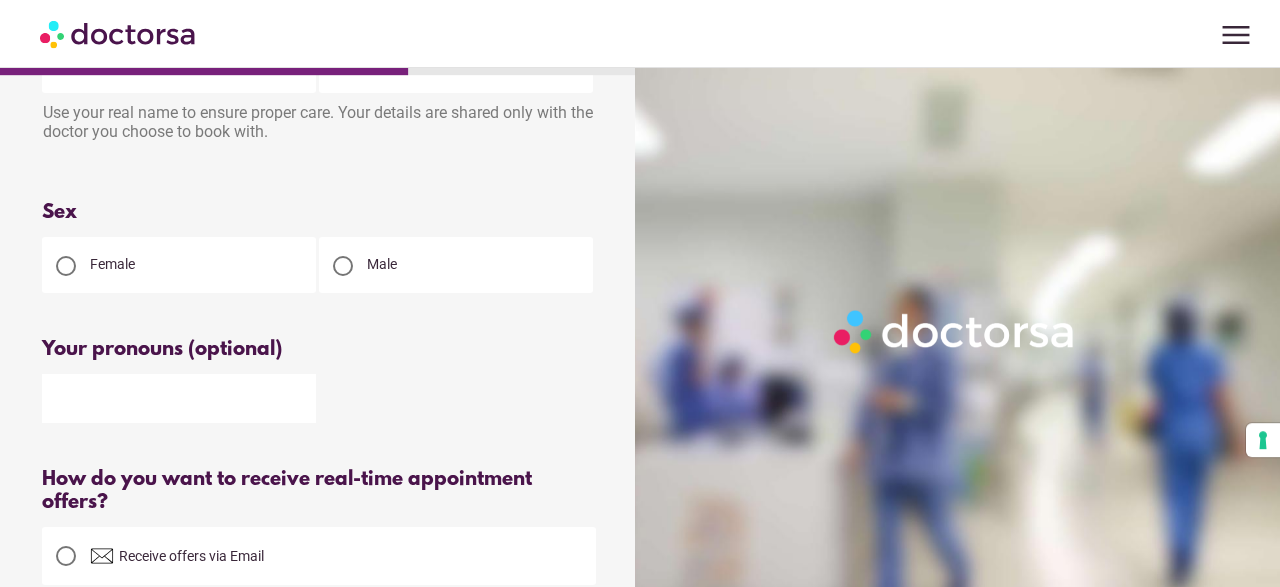 click at bounding box center (179, 398) 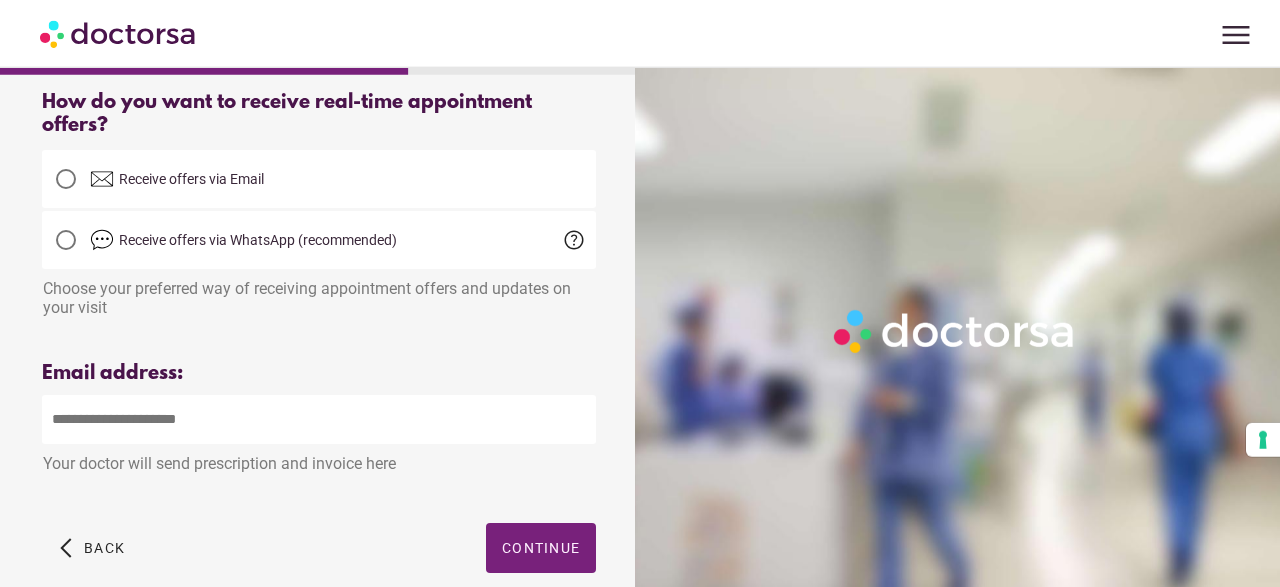 scroll, scrollTop: 572, scrollLeft: 0, axis: vertical 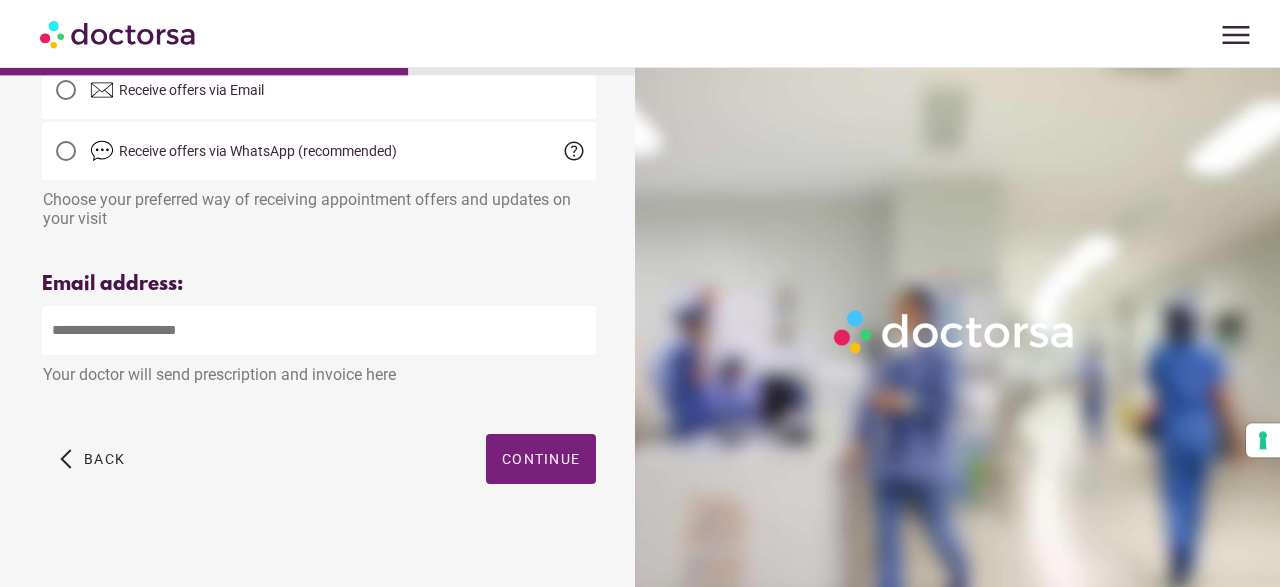 click at bounding box center (319, 330) 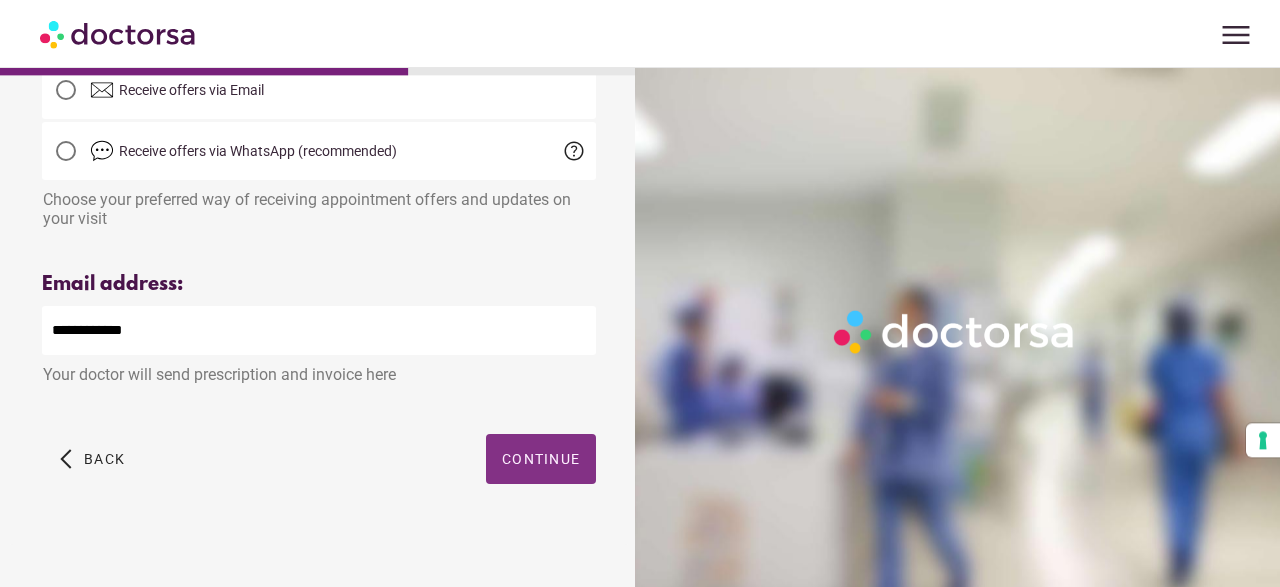 type on "**********" 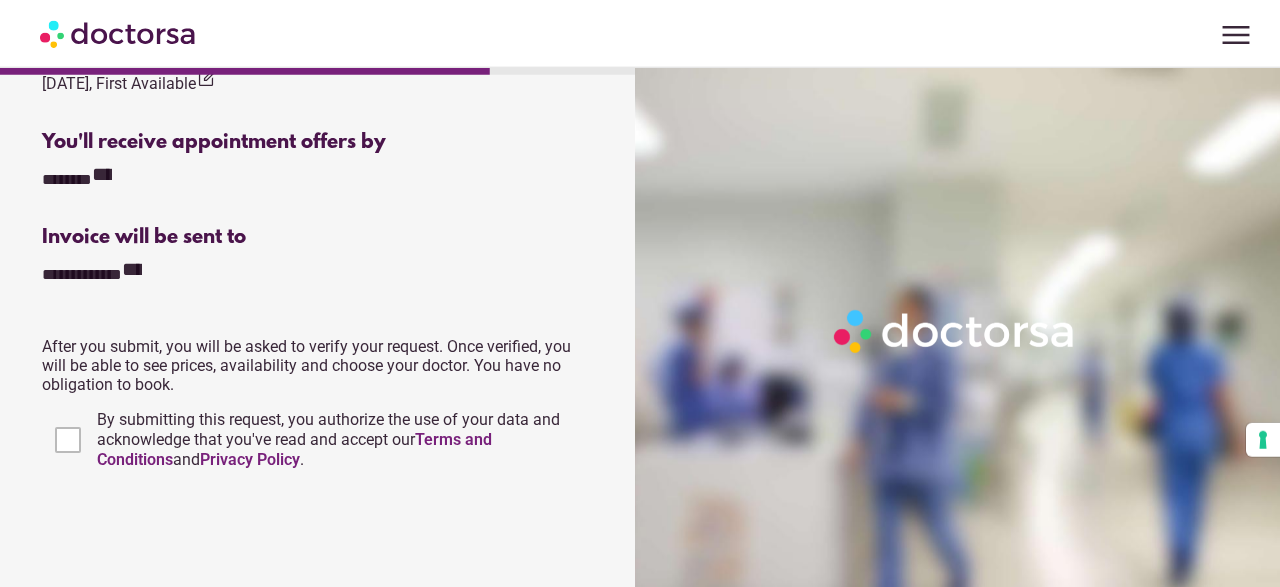 scroll, scrollTop: 816, scrollLeft: 0, axis: vertical 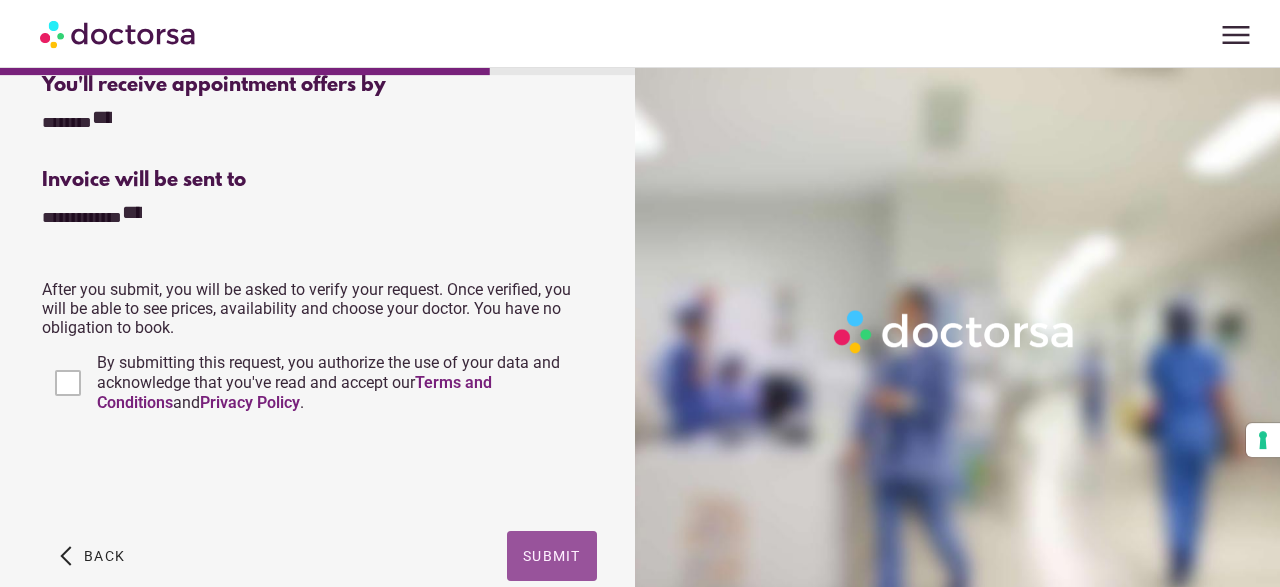 click on "Submit" at bounding box center (552, 556) 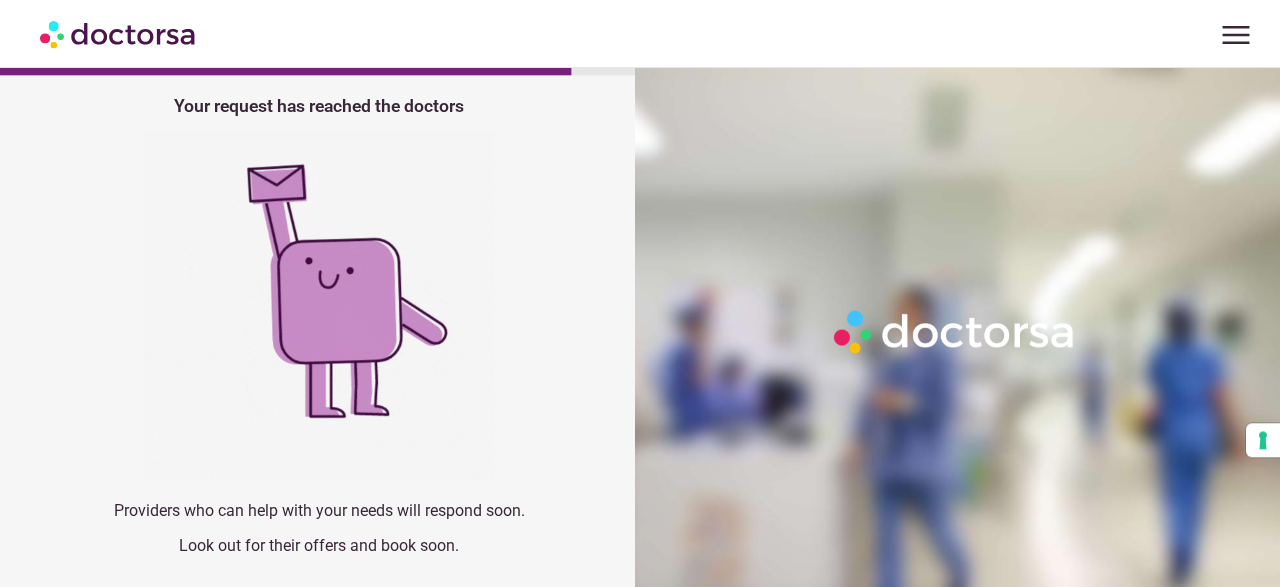 scroll, scrollTop: 0, scrollLeft: 0, axis: both 